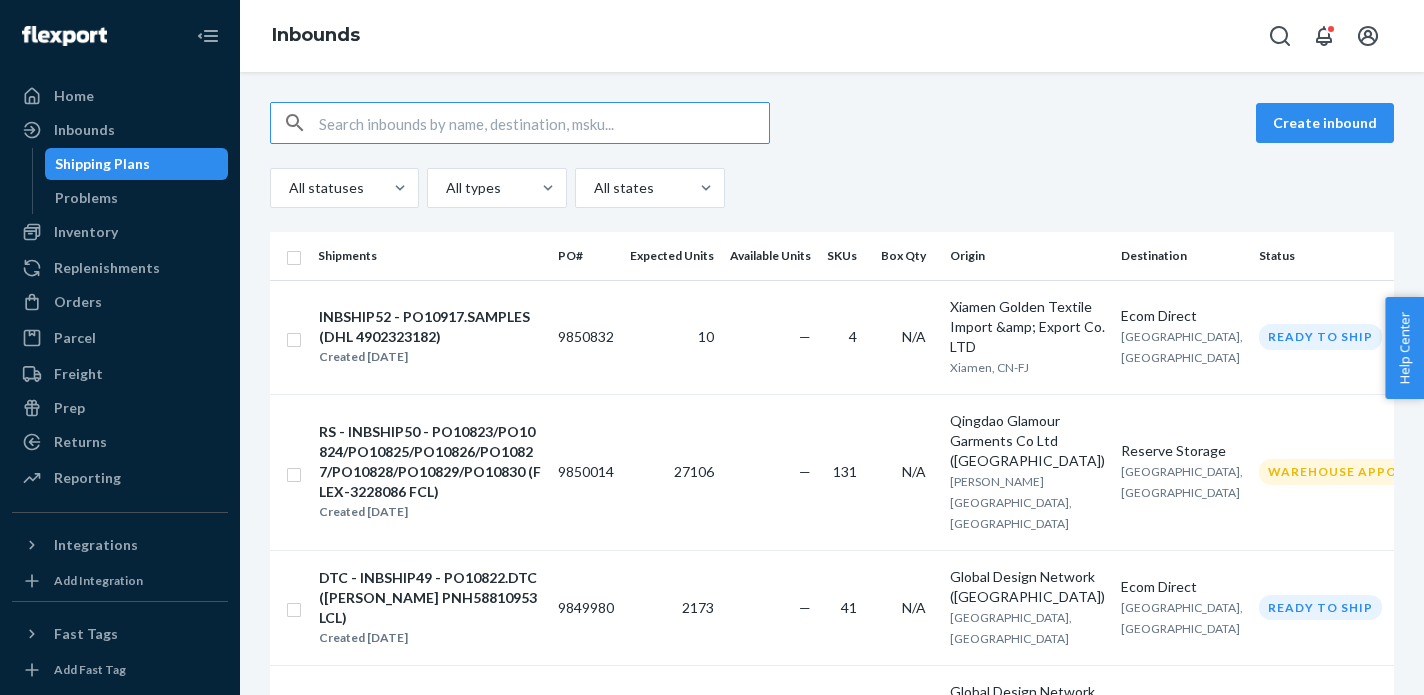 scroll, scrollTop: 0, scrollLeft: 0, axis: both 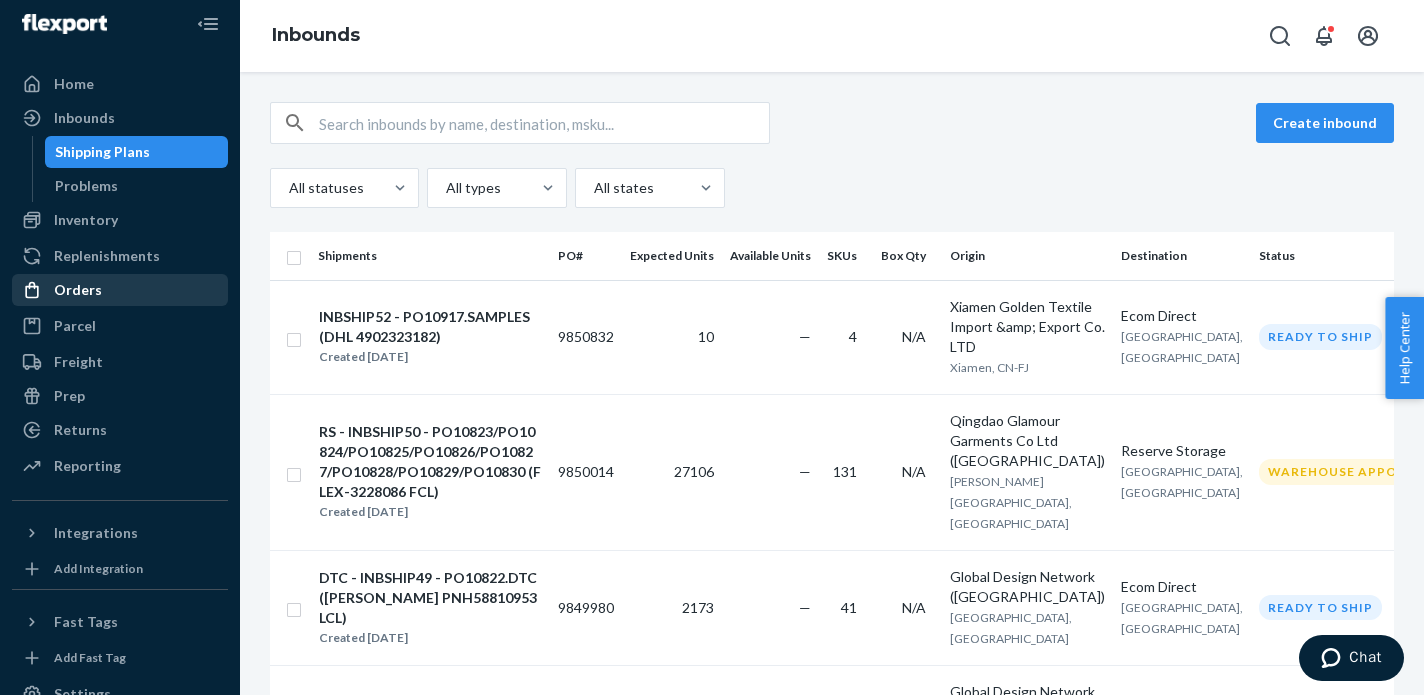 click on "Orders" at bounding box center [78, 290] 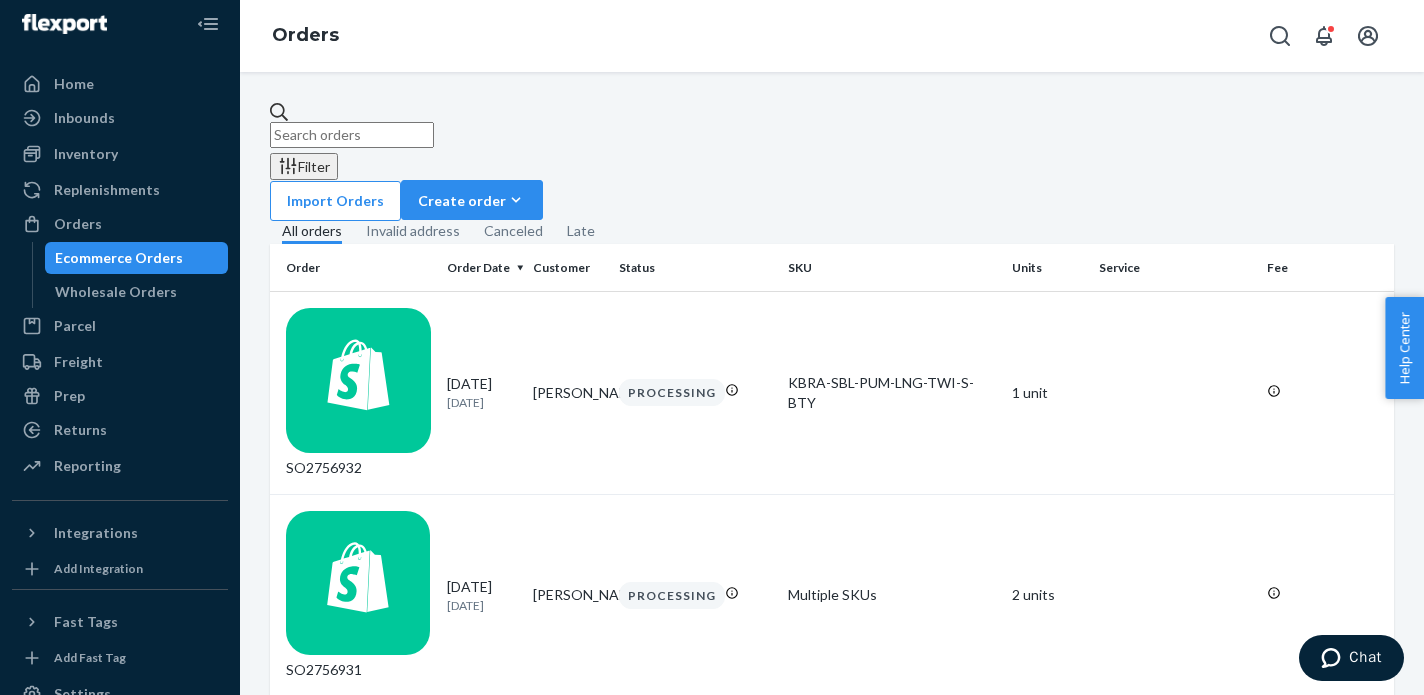 click at bounding box center [352, 135] 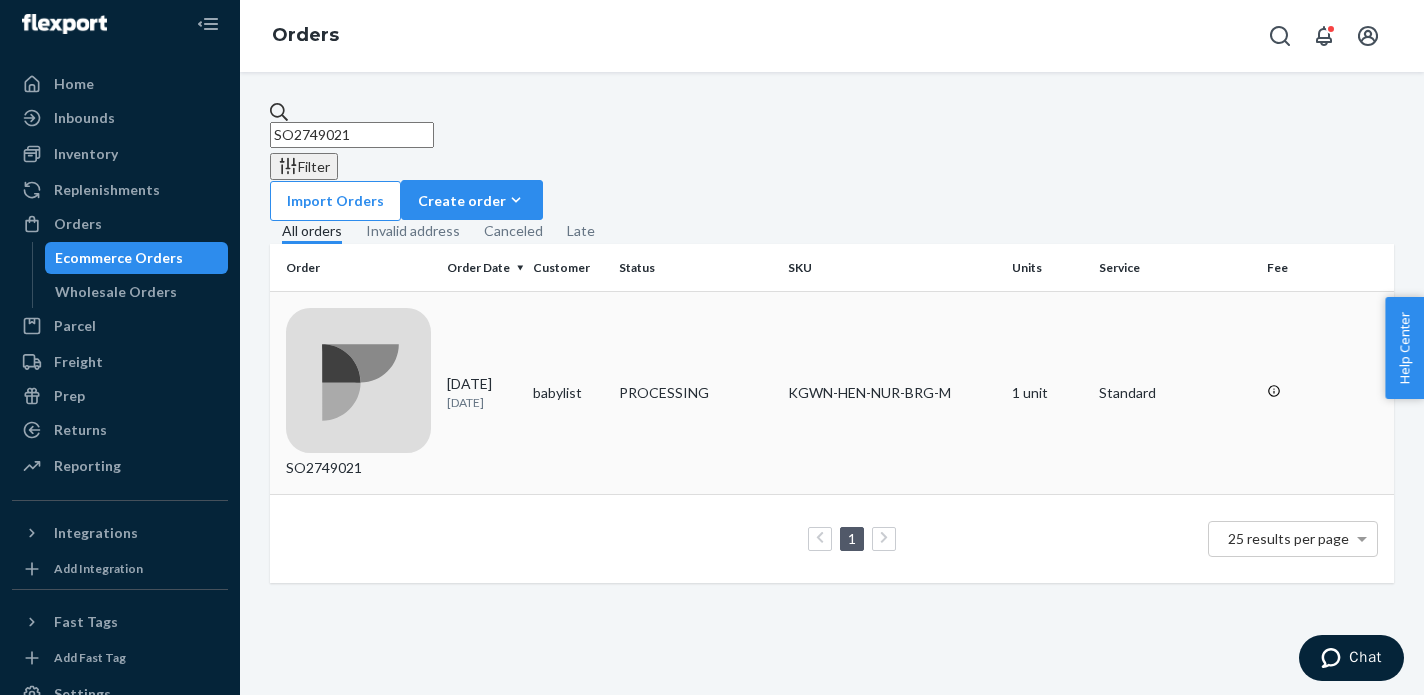 type on "SO2749021" 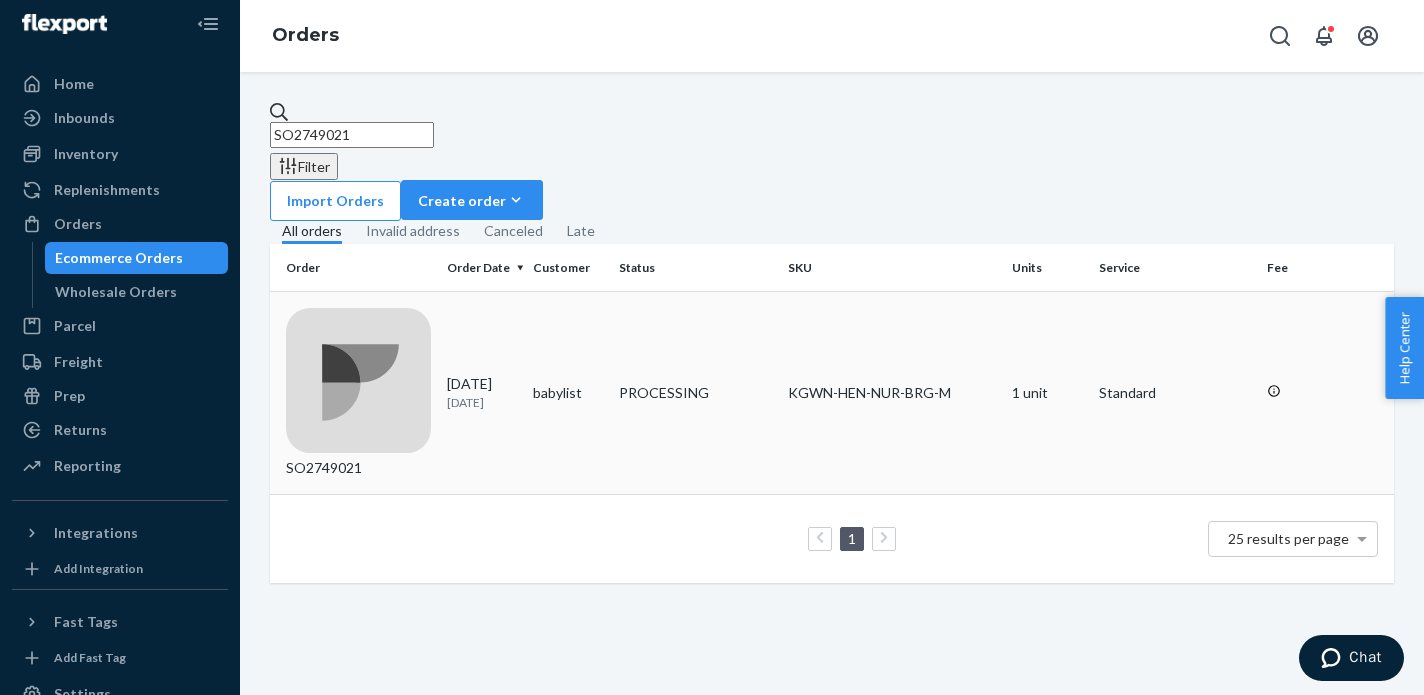 click on "07/04/2025 6 days ago" at bounding box center (482, 392) 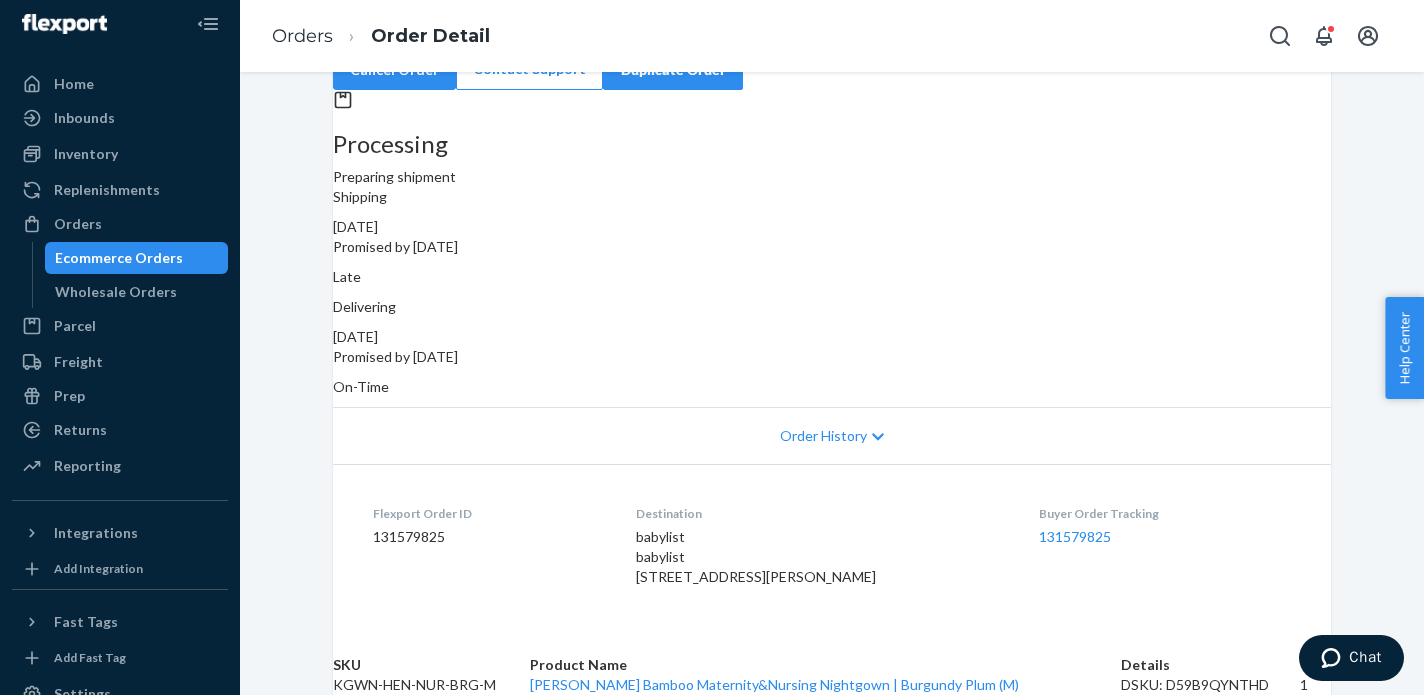 scroll, scrollTop: 244, scrollLeft: 0, axis: vertical 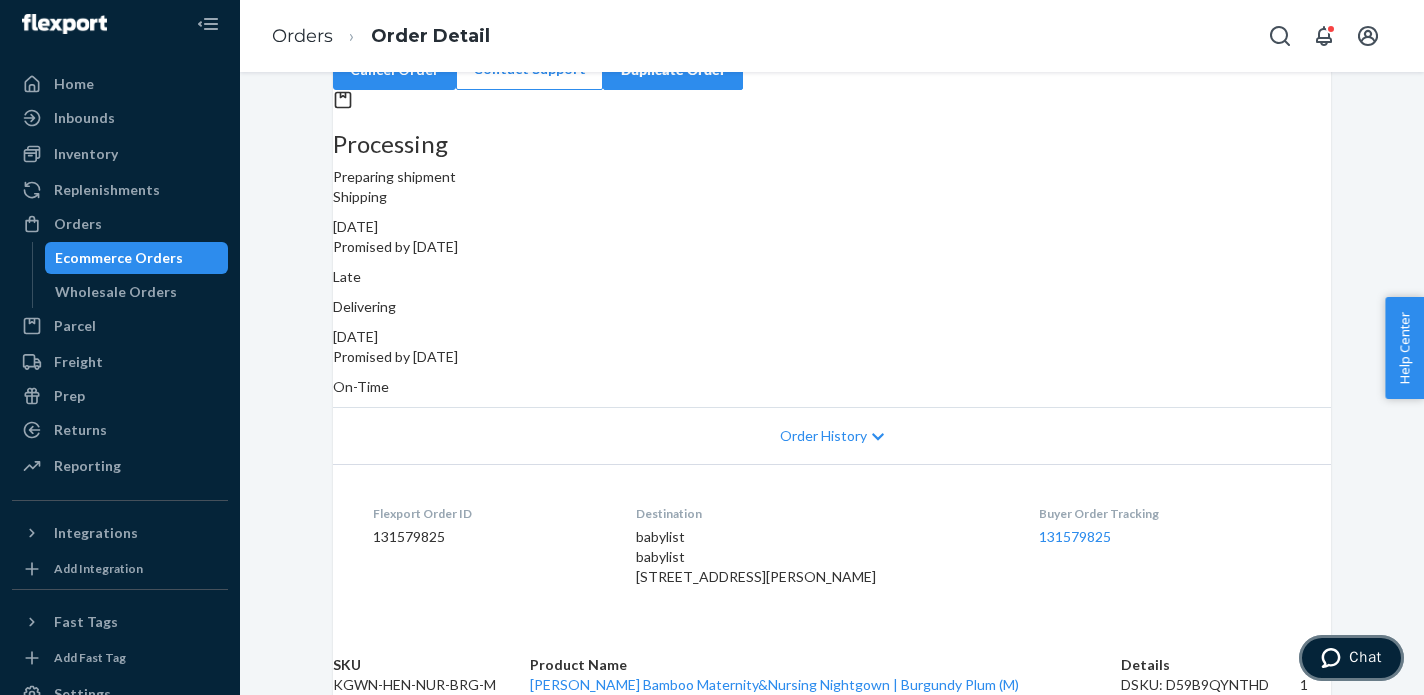click on "Chat" at bounding box center [1351, 658] 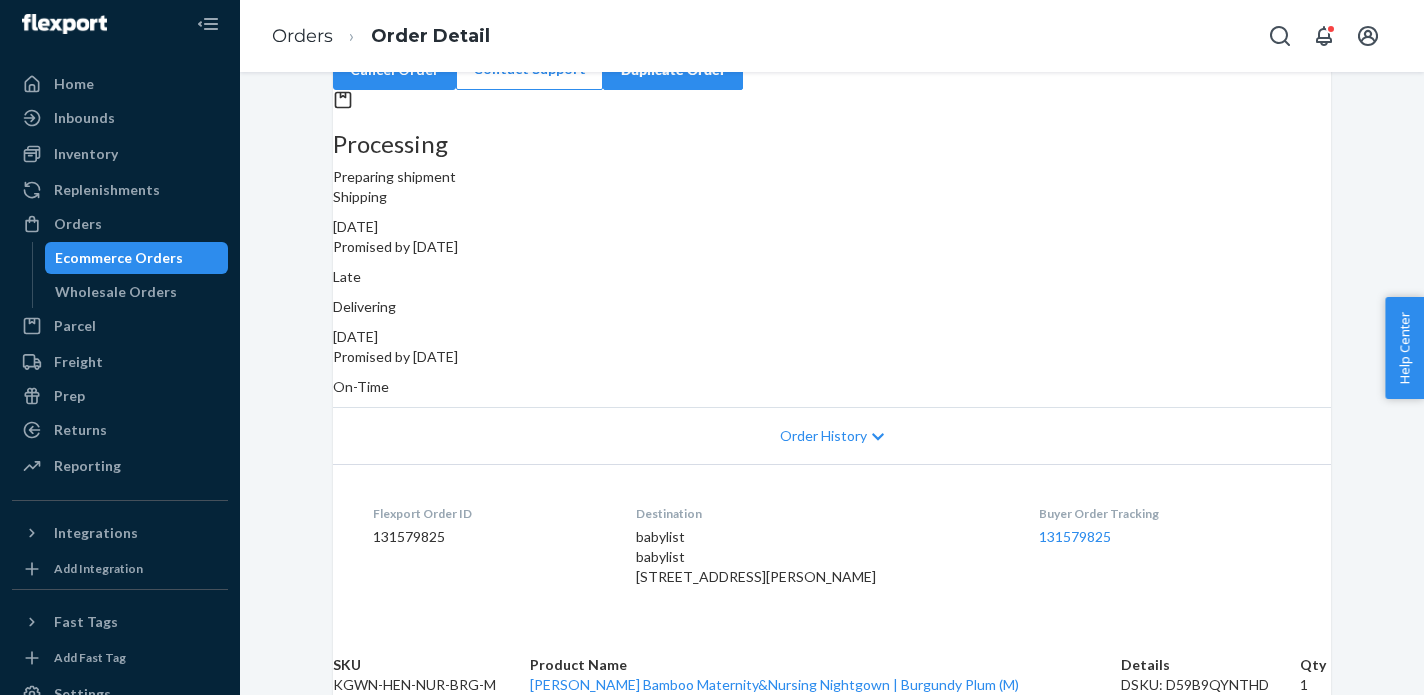 scroll, scrollTop: 0, scrollLeft: 0, axis: both 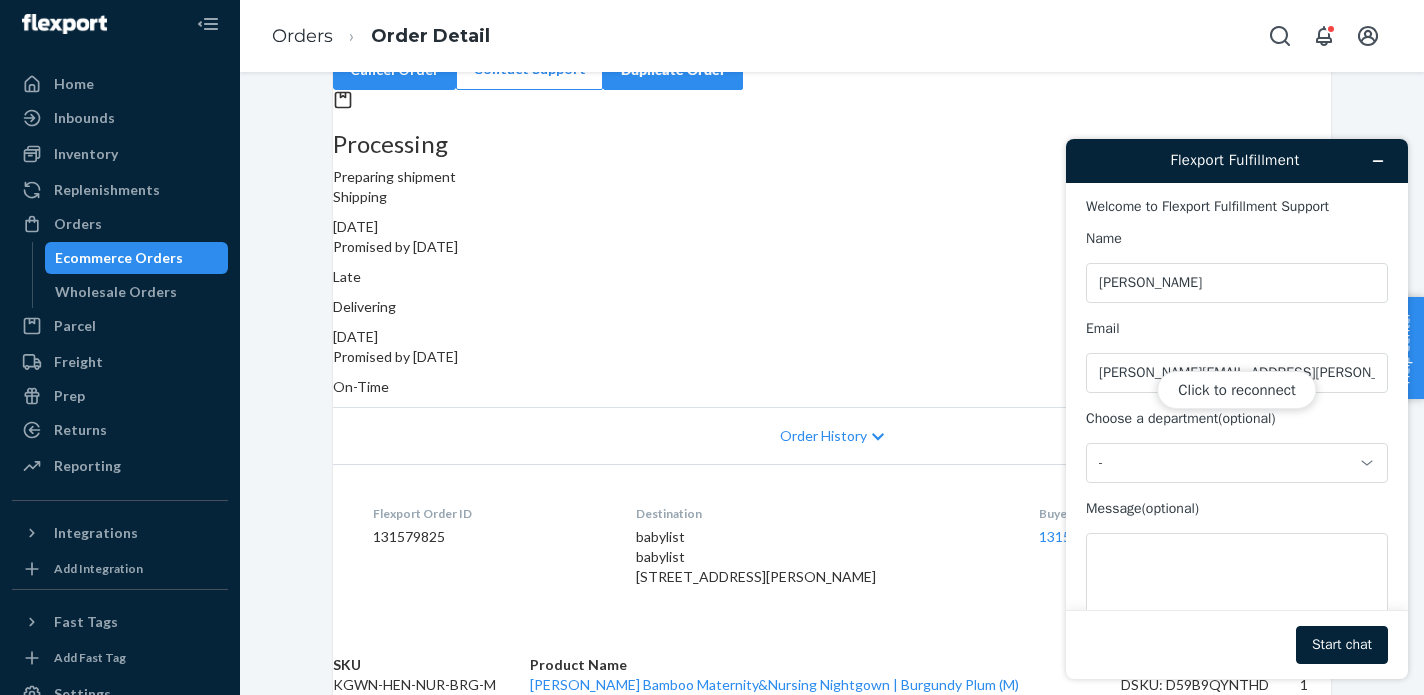 click on "Click to reconnect" at bounding box center (1237, 409) 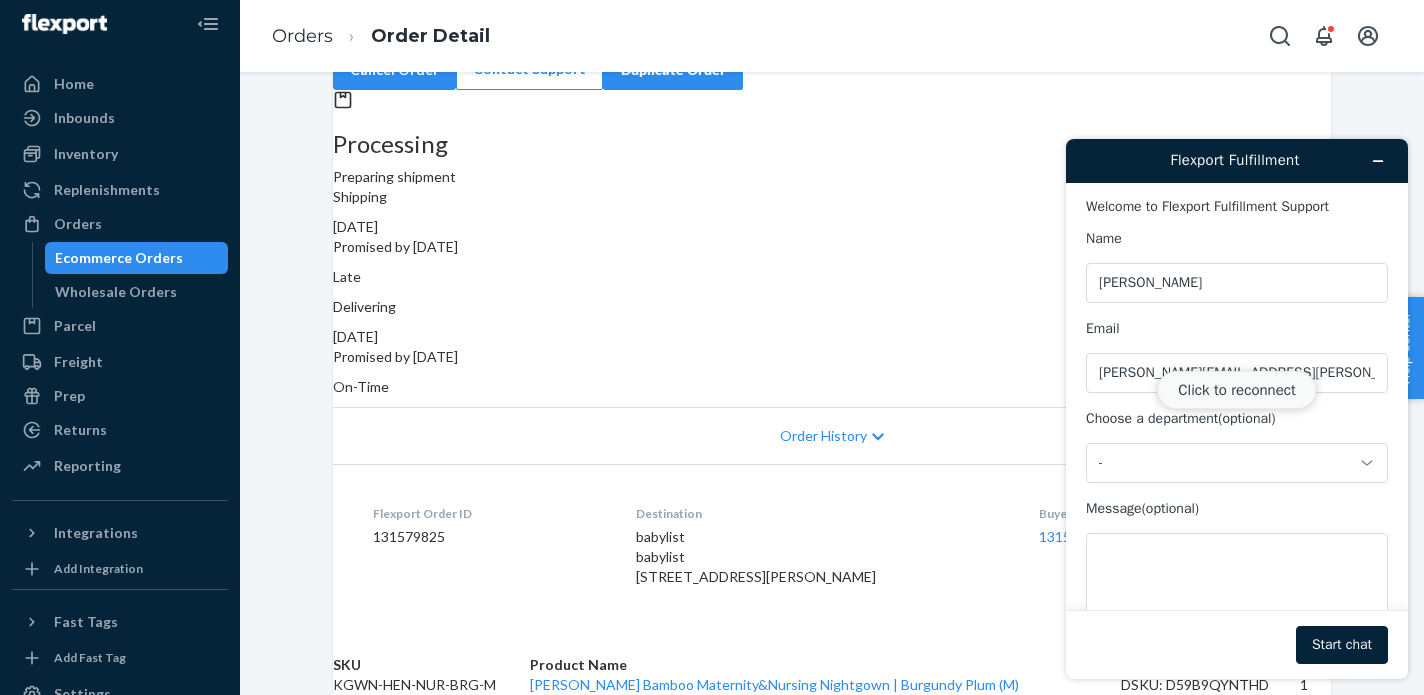 click on "Click to reconnect" at bounding box center (1236, 390) 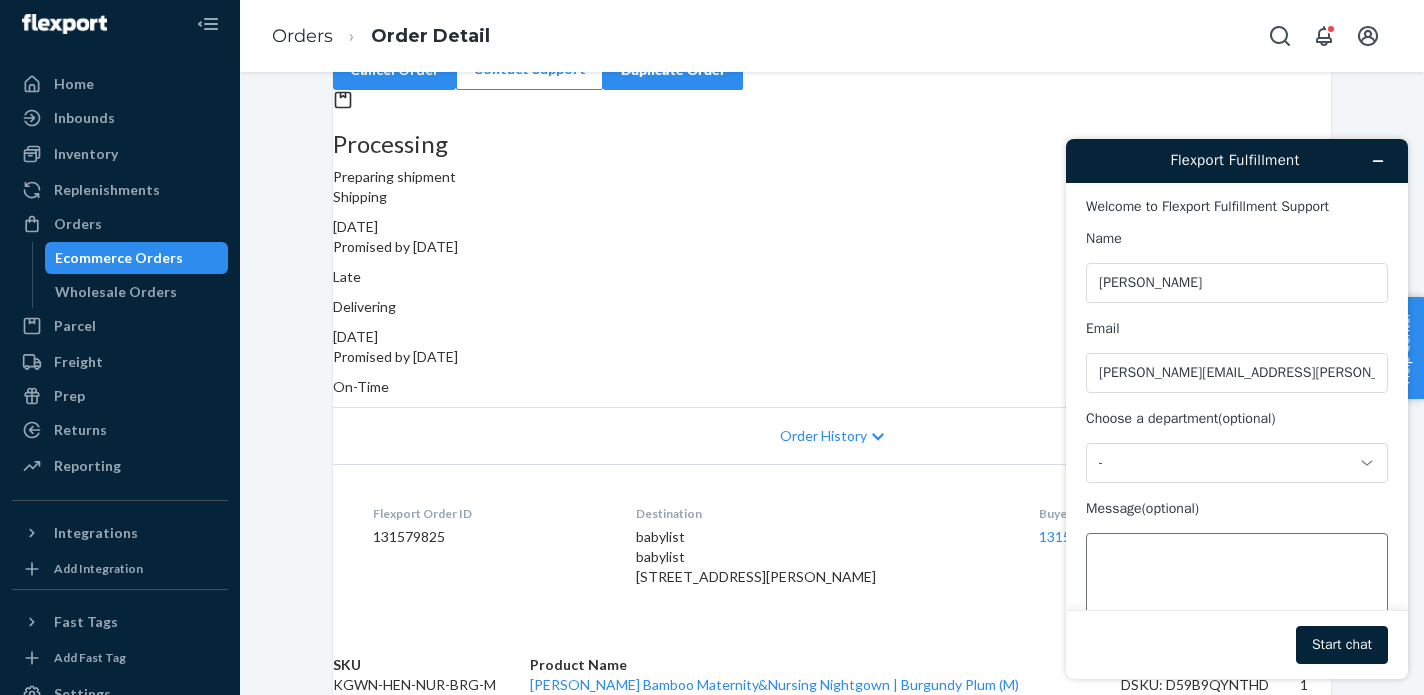 scroll, scrollTop: 63, scrollLeft: 0, axis: vertical 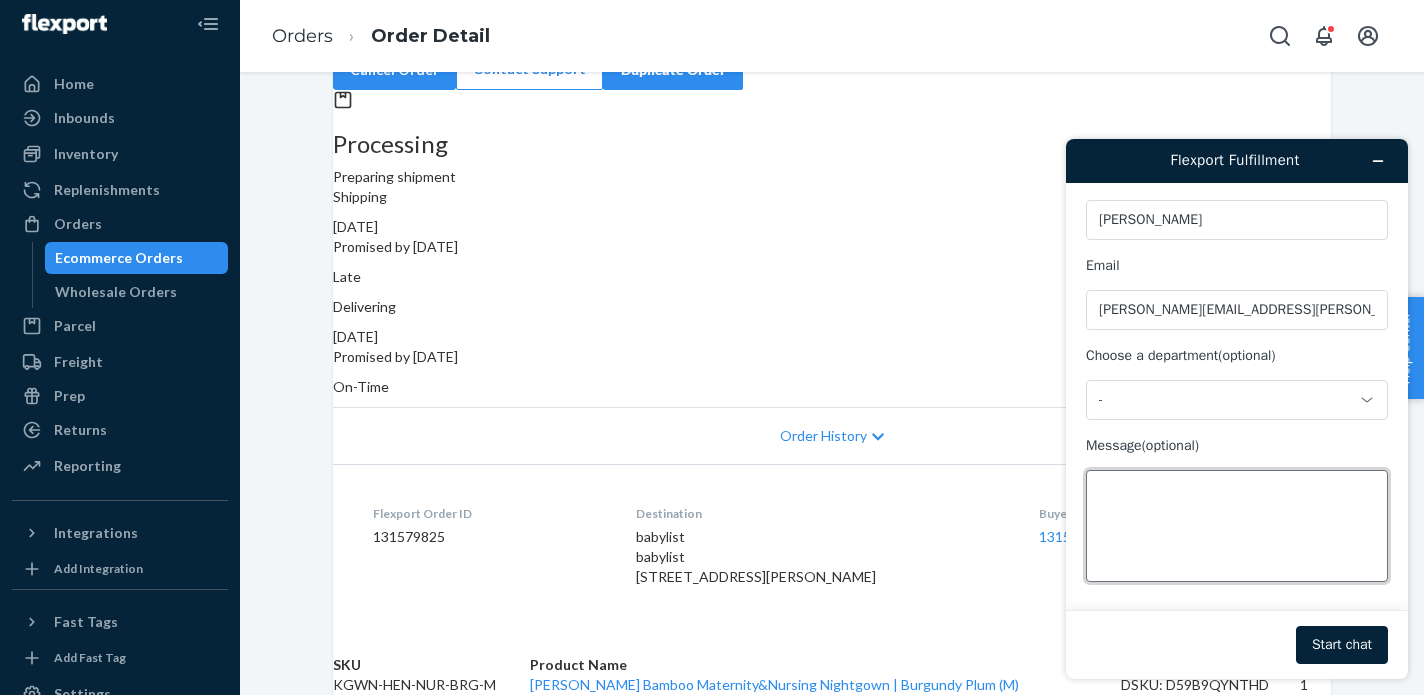 click on "Message  (optional)" at bounding box center (1237, 526) 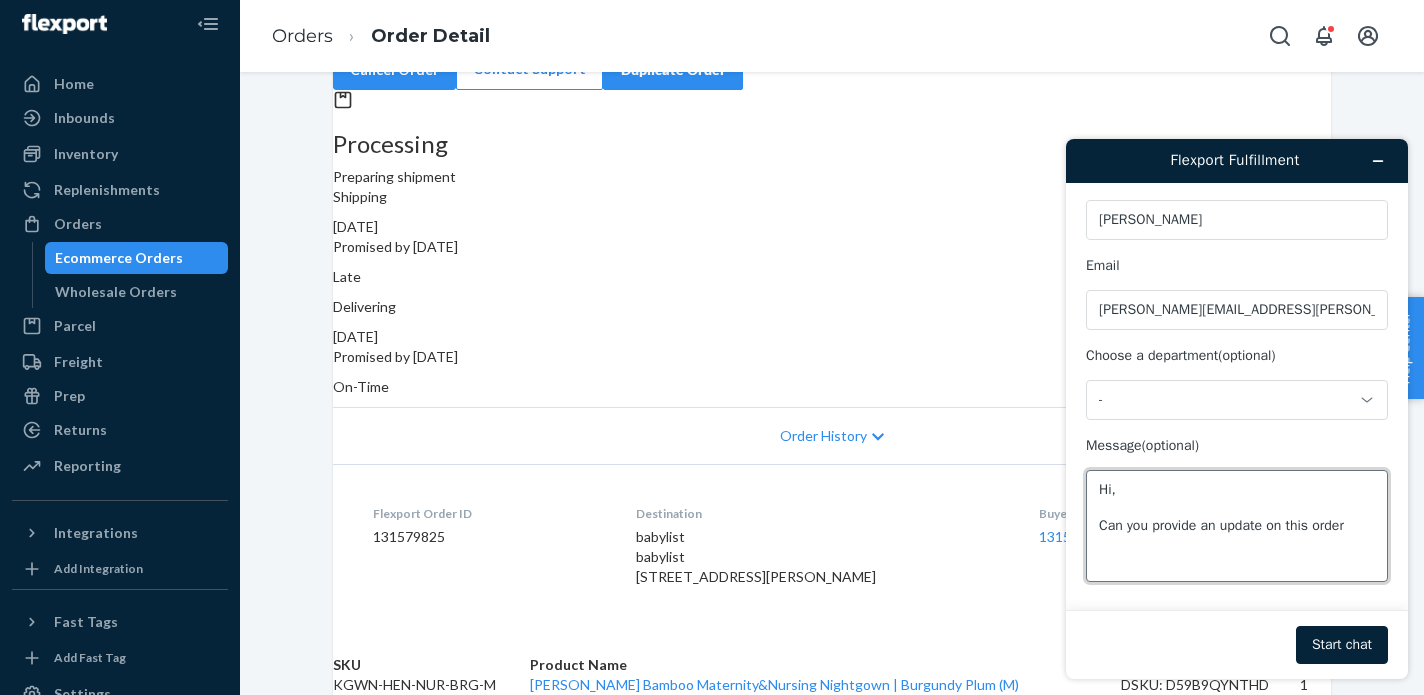 paste on "SO2749021" 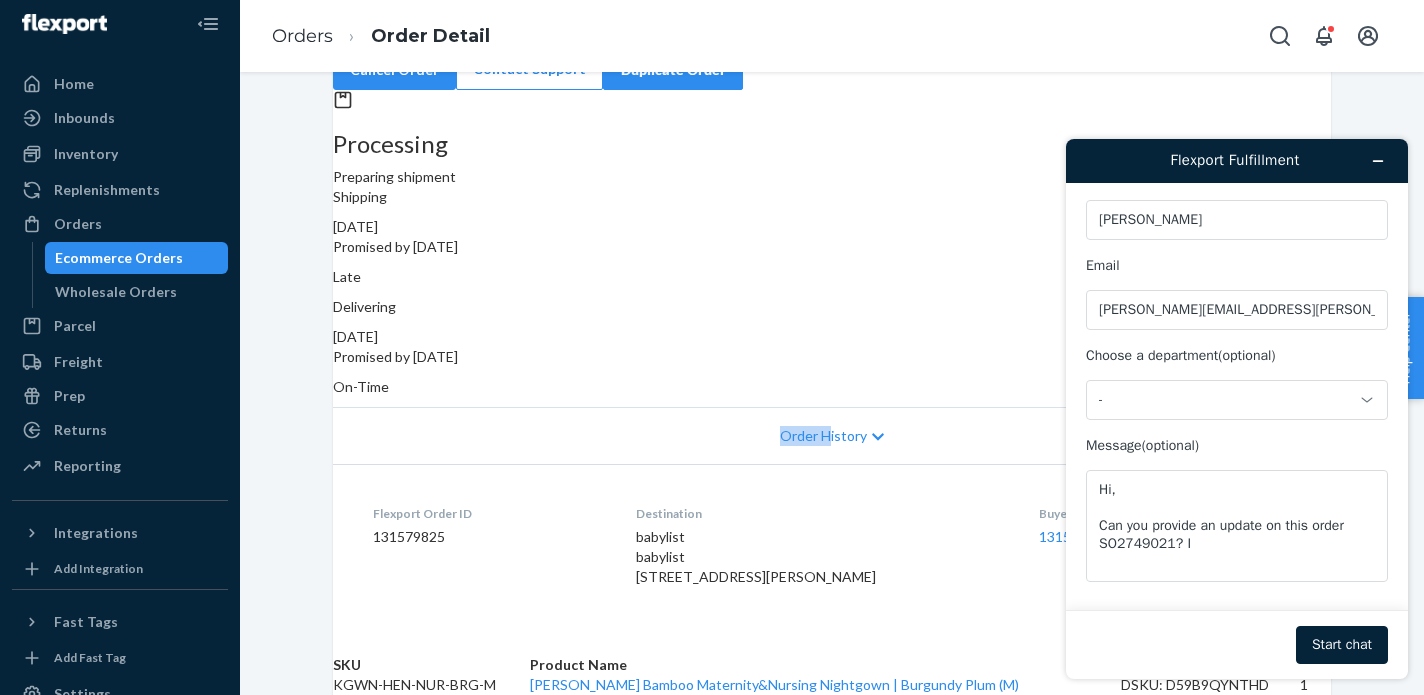 click on "Order History" at bounding box center [832, 435] 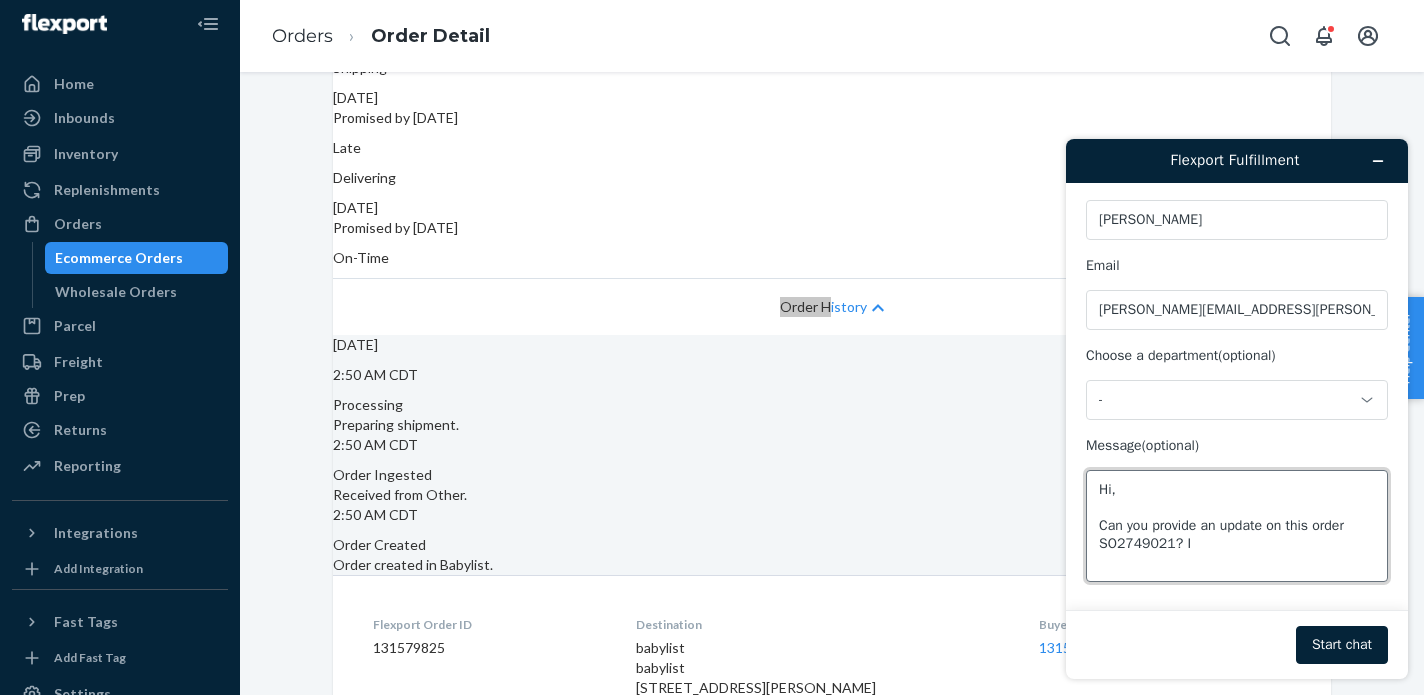 click on "Hi,
Can you provide an update on this order SO2749021? I" at bounding box center (1237, 526) 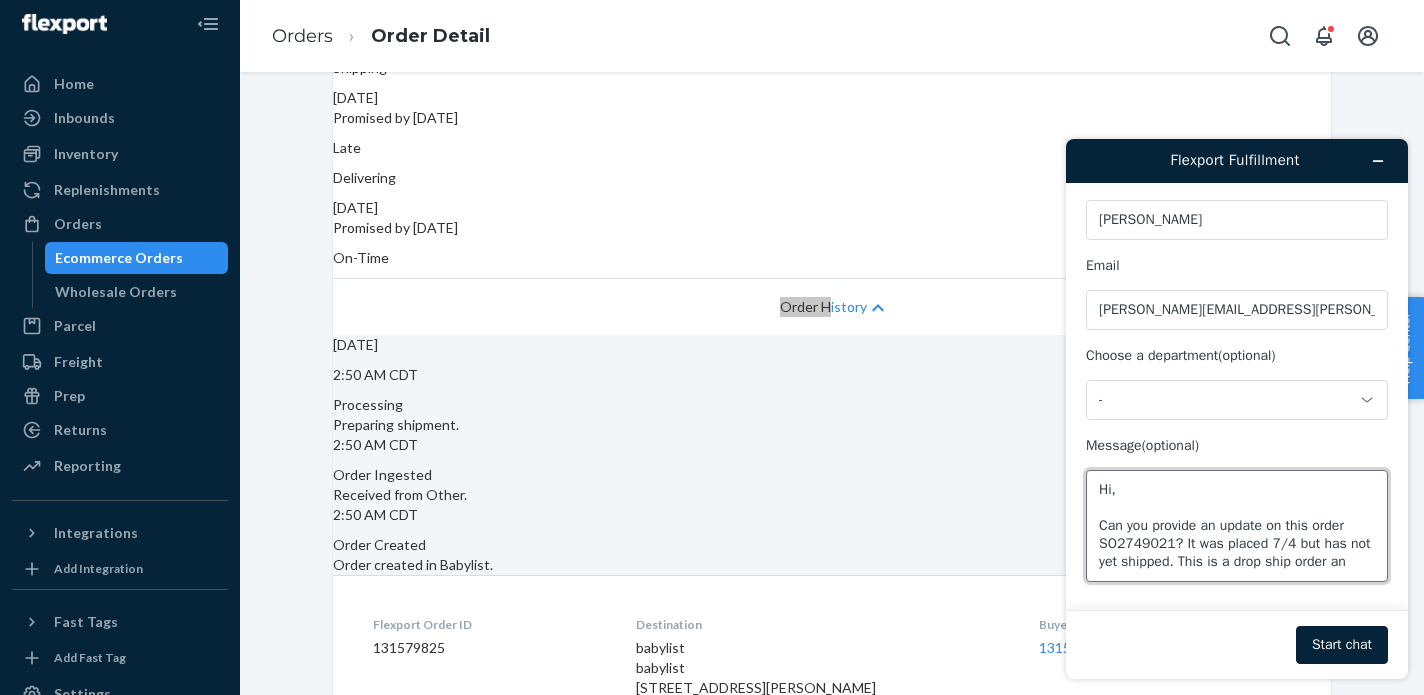 scroll, scrollTop: 7, scrollLeft: 0, axis: vertical 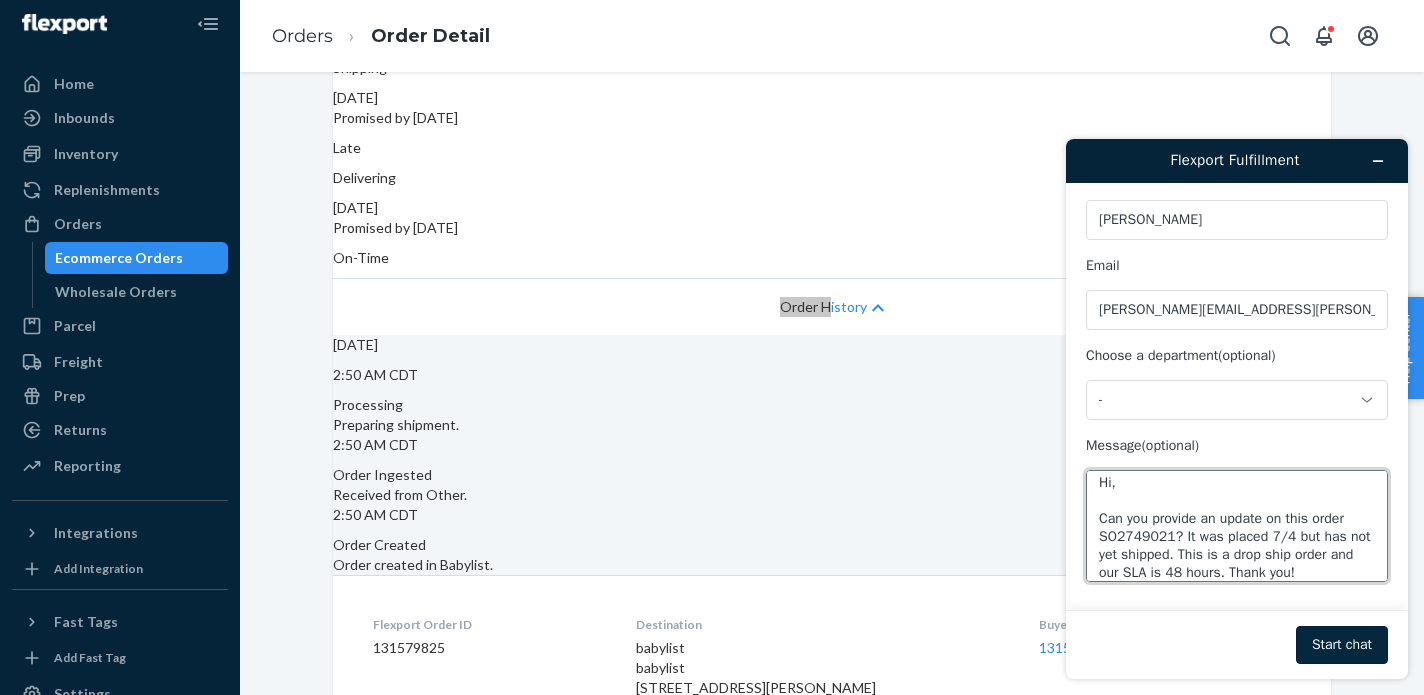 type on "Hi,
Can you provide an update on this order SO2749021? It was placed 7/4 but has not yet shipped. This is a drop ship order and our SLA is 48 hours. Thank you!" 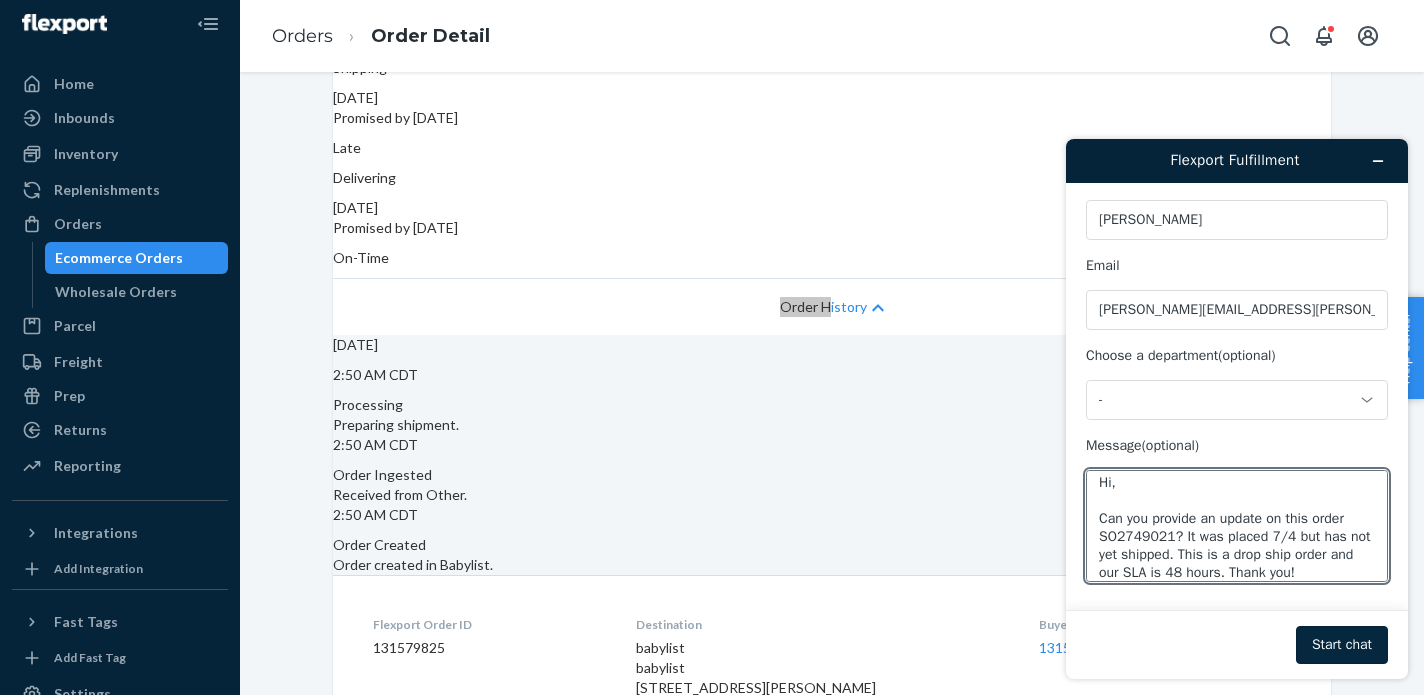 click on "Start chat" at bounding box center (1342, 645) 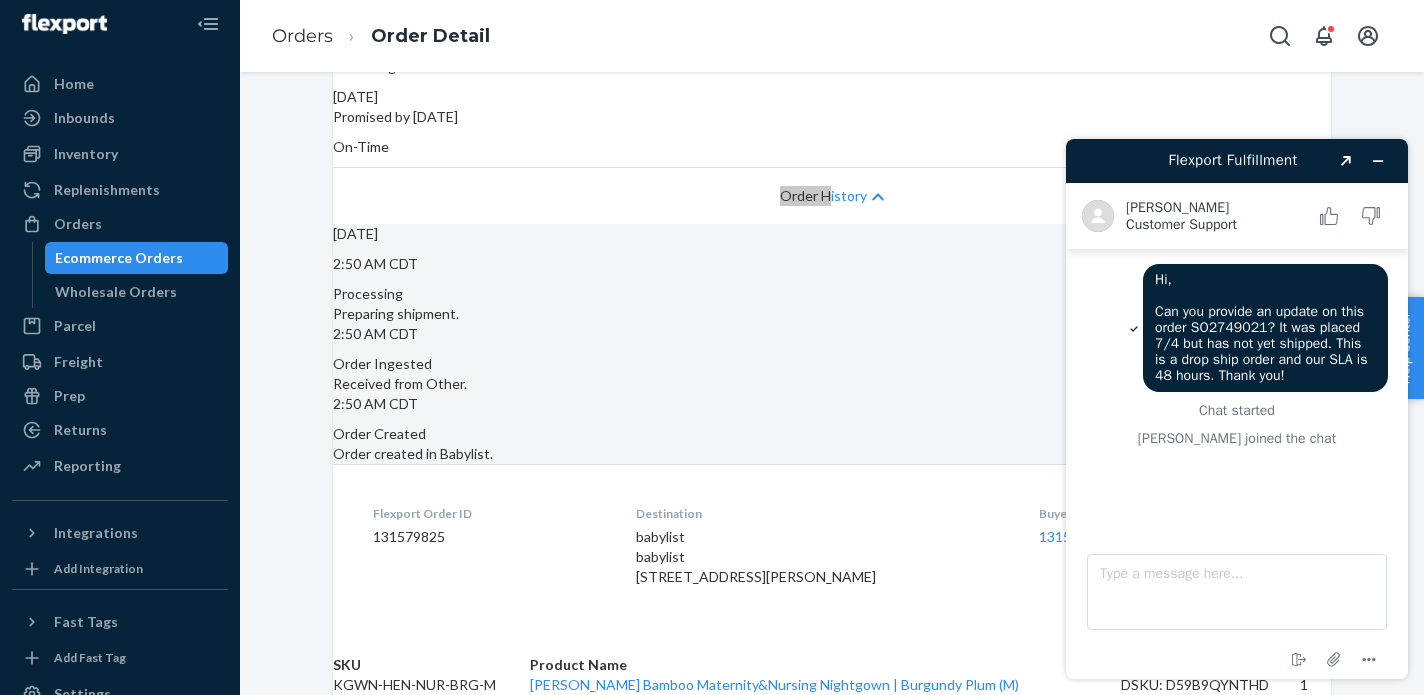 scroll, scrollTop: 580, scrollLeft: 0, axis: vertical 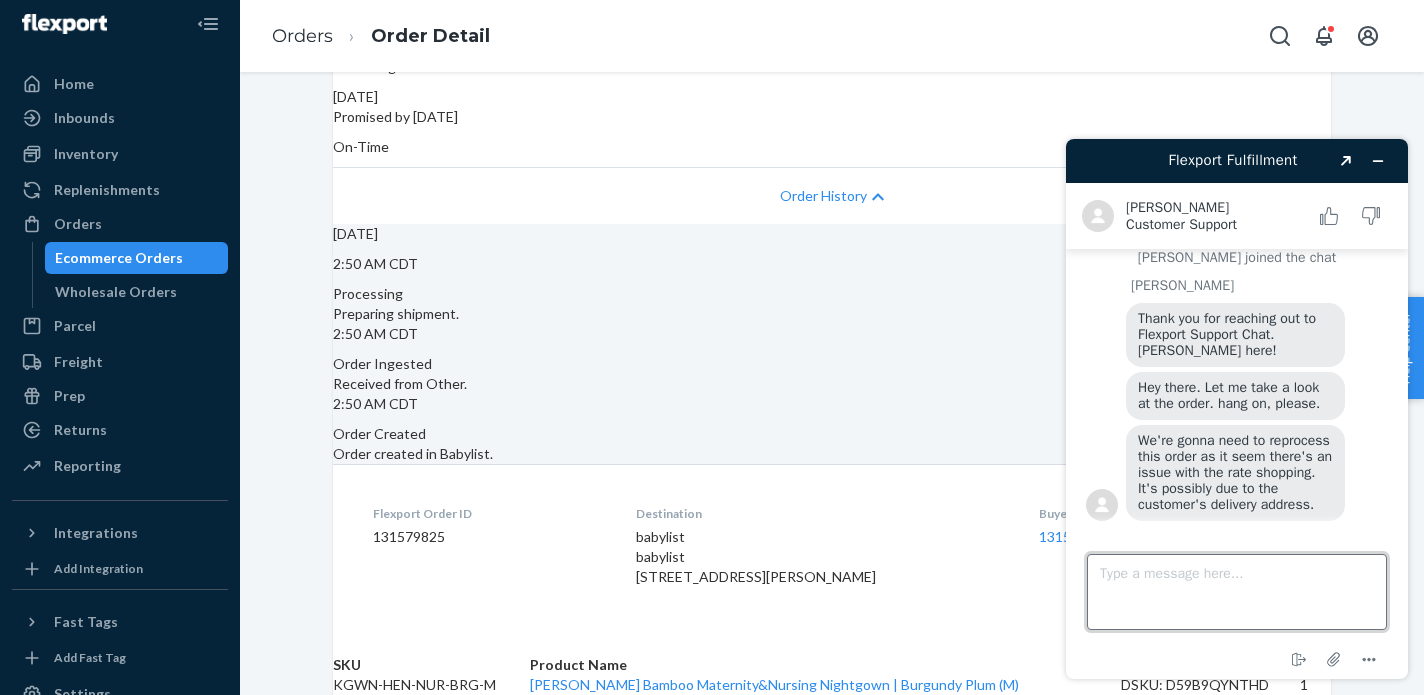 click on "Type a message here..." at bounding box center [1237, 592] 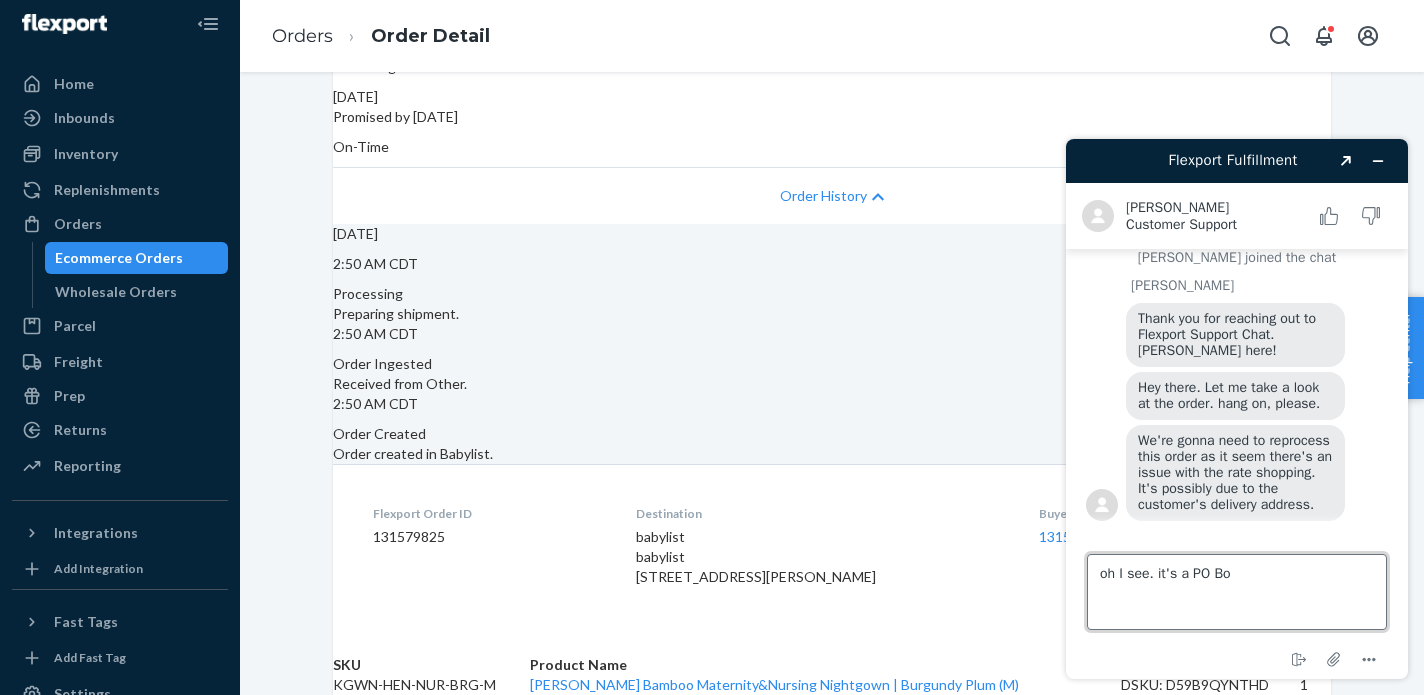 type on "oh I see. it's a PO Box" 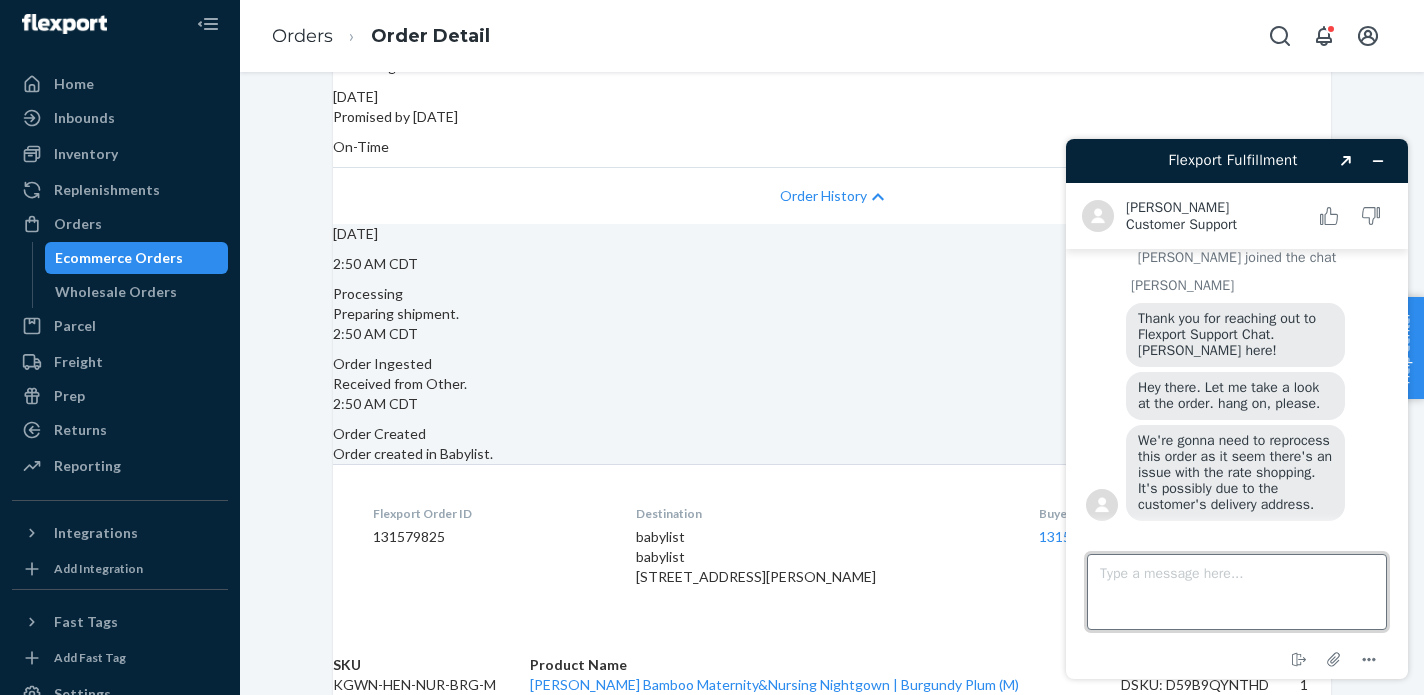 scroll, scrollTop: 234, scrollLeft: 0, axis: vertical 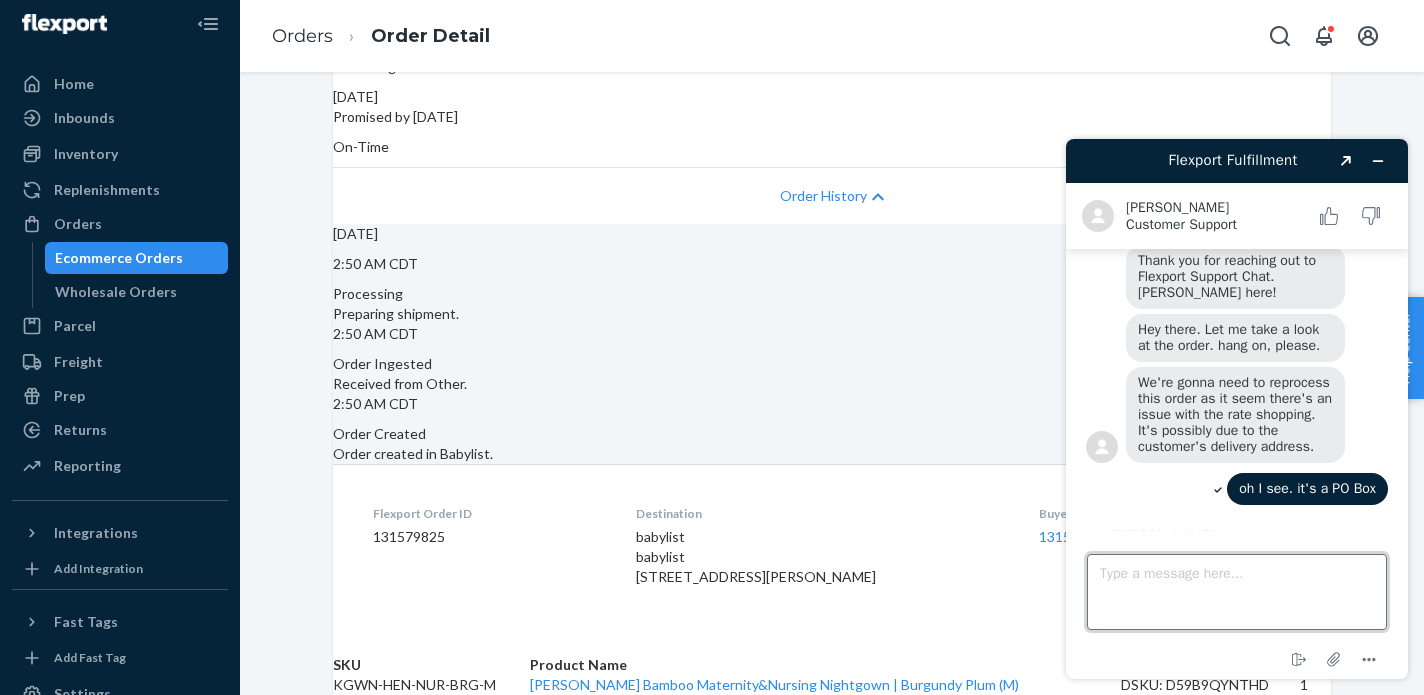 click on "Type a message here..." at bounding box center [1237, 592] 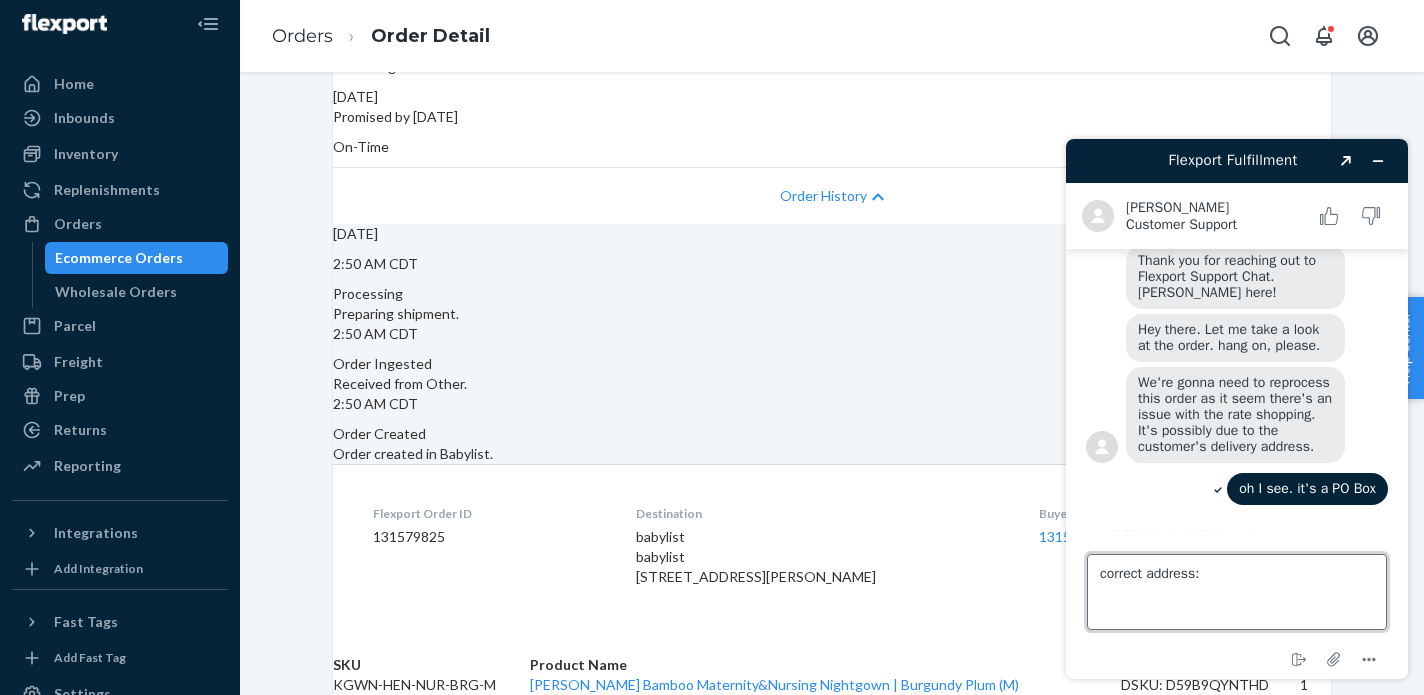 paste on "5840 Rd 1022 Culbertson, MT
Culbertson 59218" 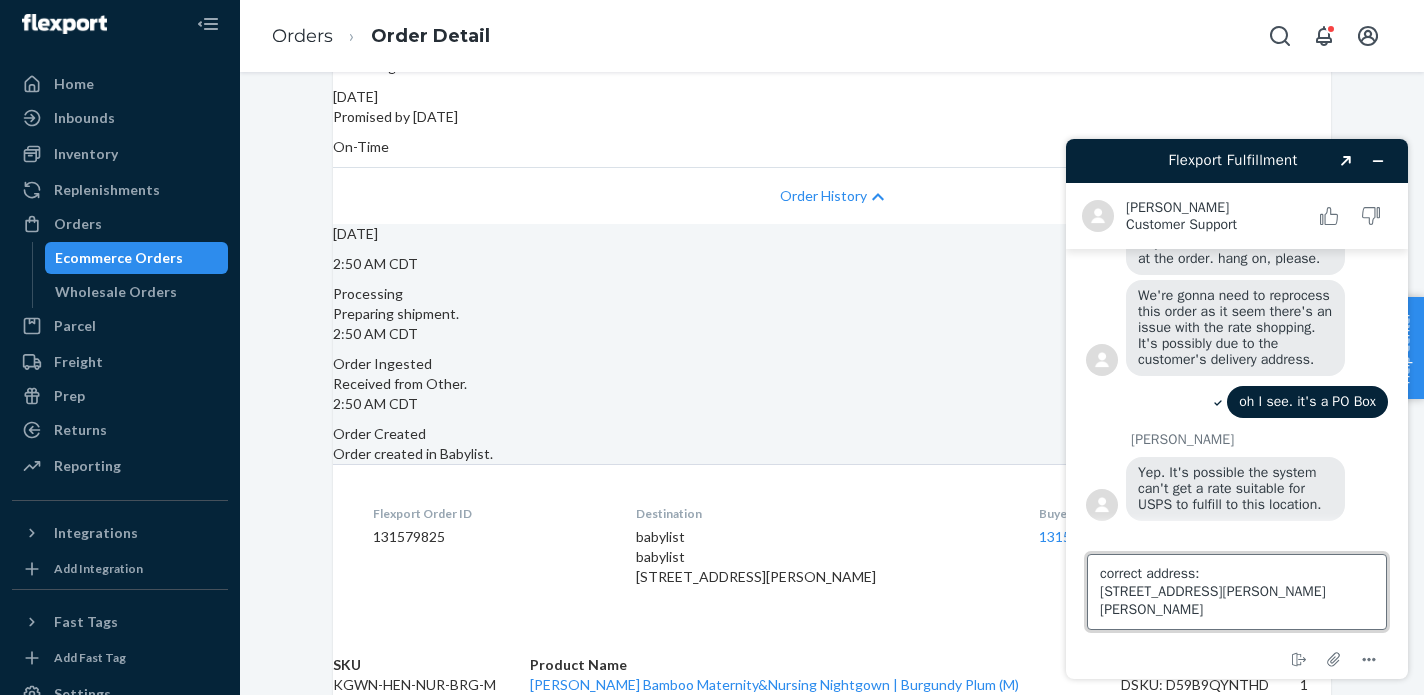 scroll, scrollTop: 341, scrollLeft: 0, axis: vertical 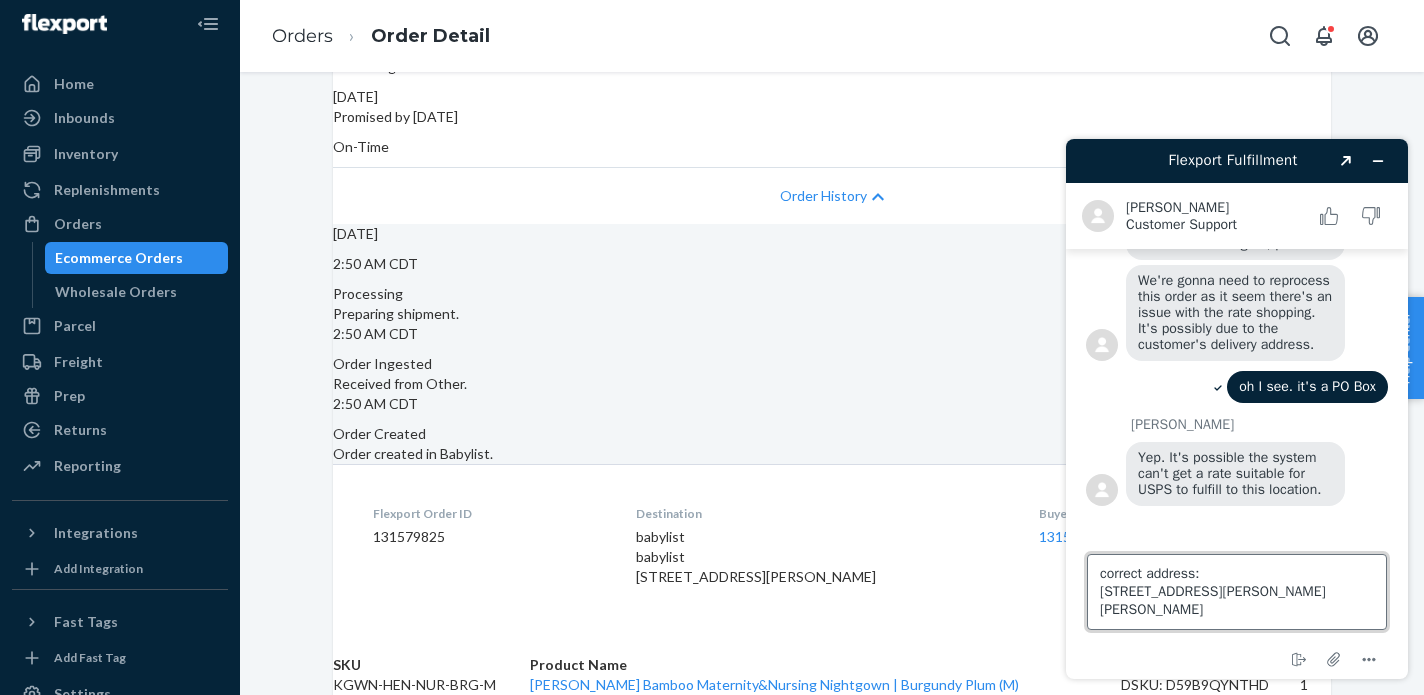 type on "correct address:
5840 Rd 1022 Culbertson, MT
Culbertson 59218" 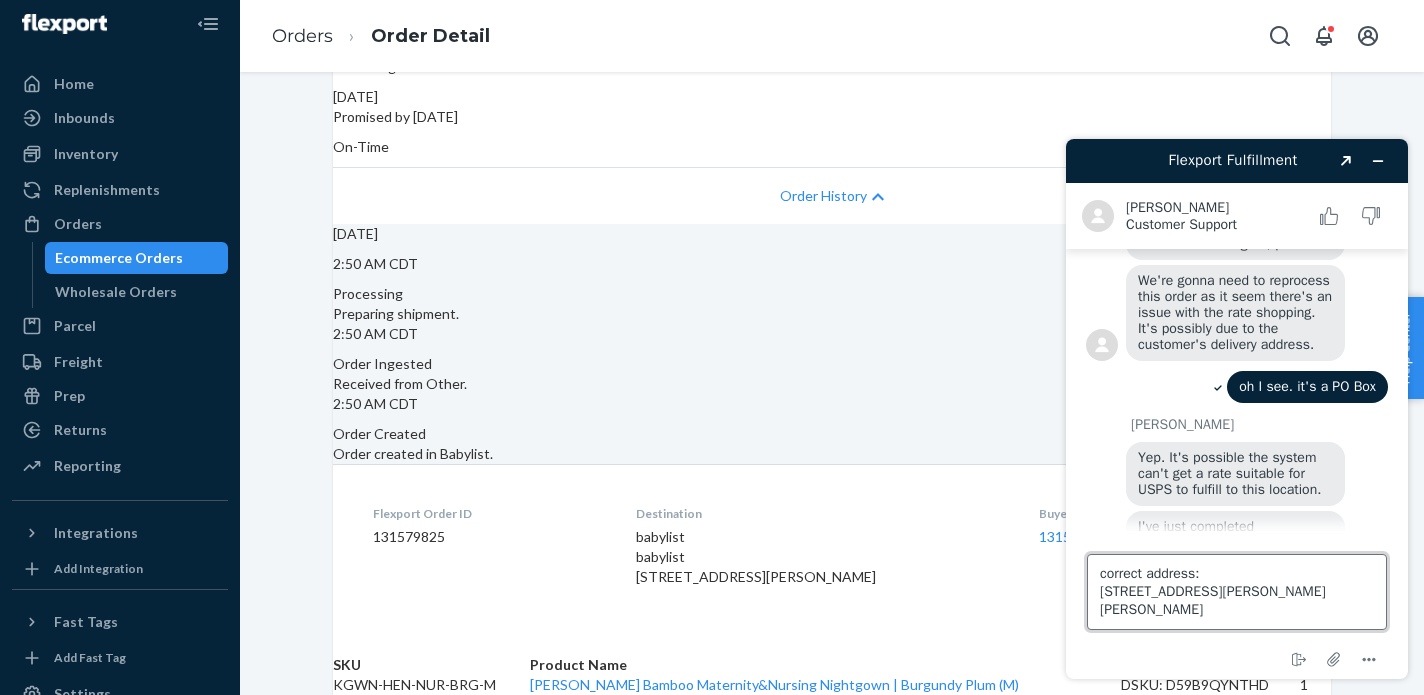 scroll, scrollTop: 442, scrollLeft: 0, axis: vertical 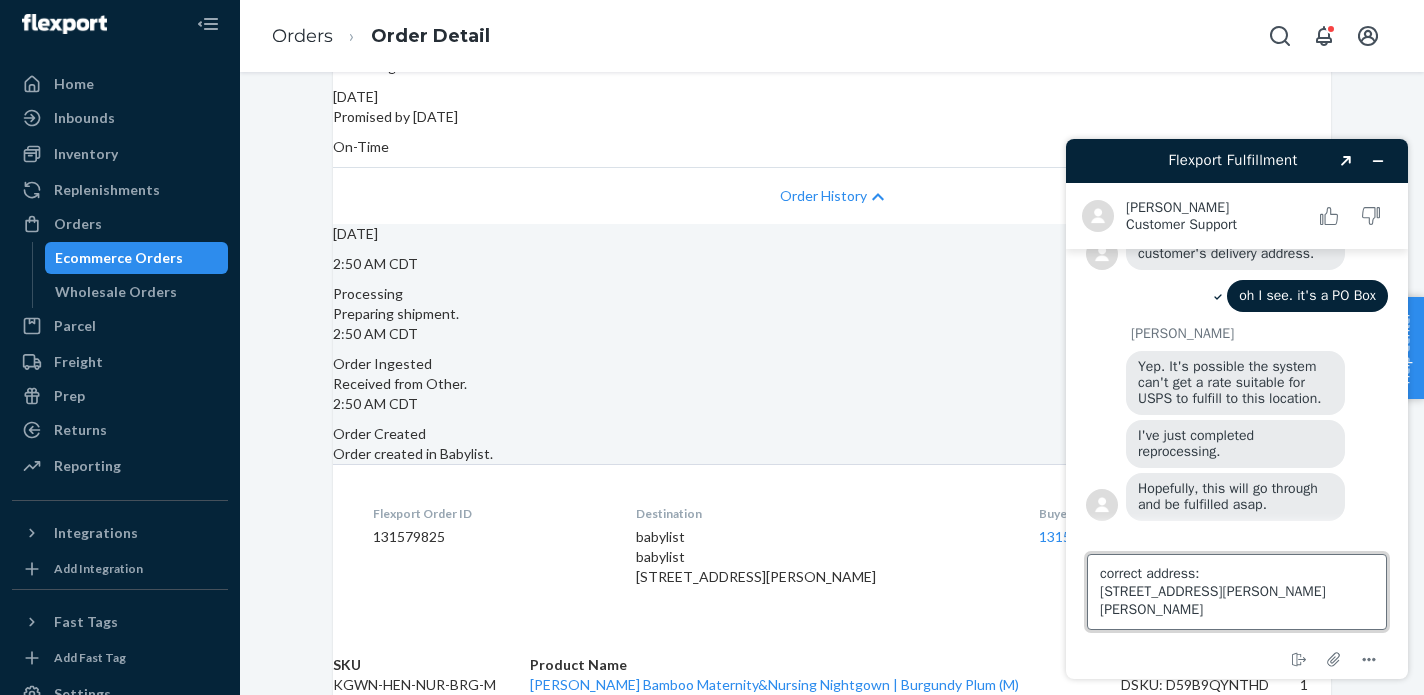 drag, startPoint x: 1252, startPoint y: 611, endPoint x: 1085, endPoint y: 551, distance: 177.4514 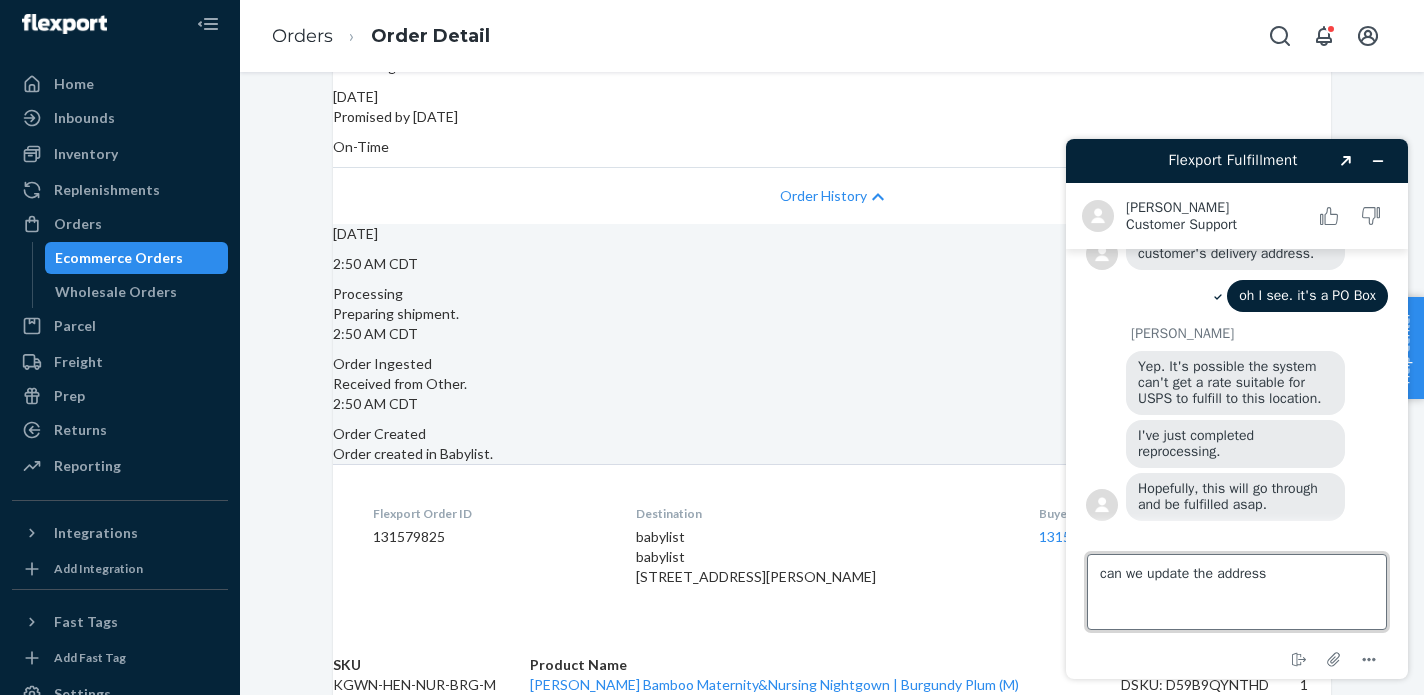 type on "can we update the address?" 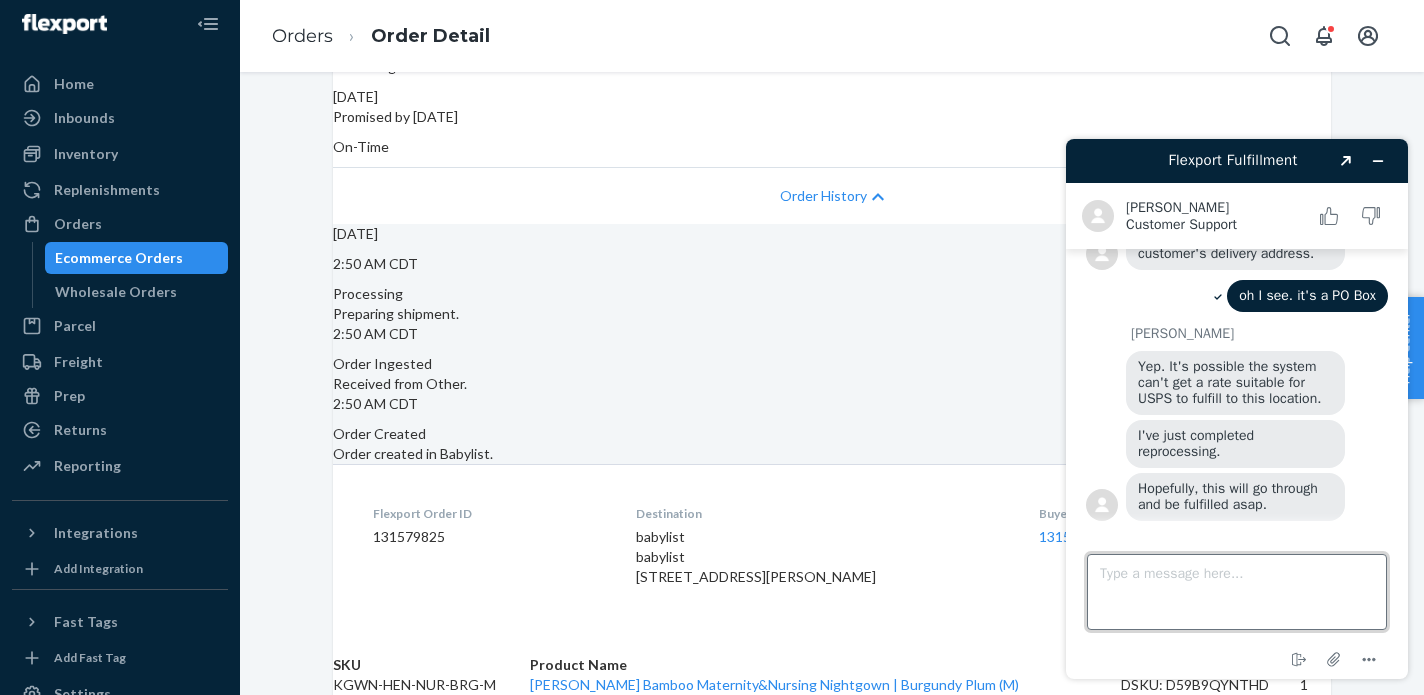 scroll, scrollTop: 484, scrollLeft: 0, axis: vertical 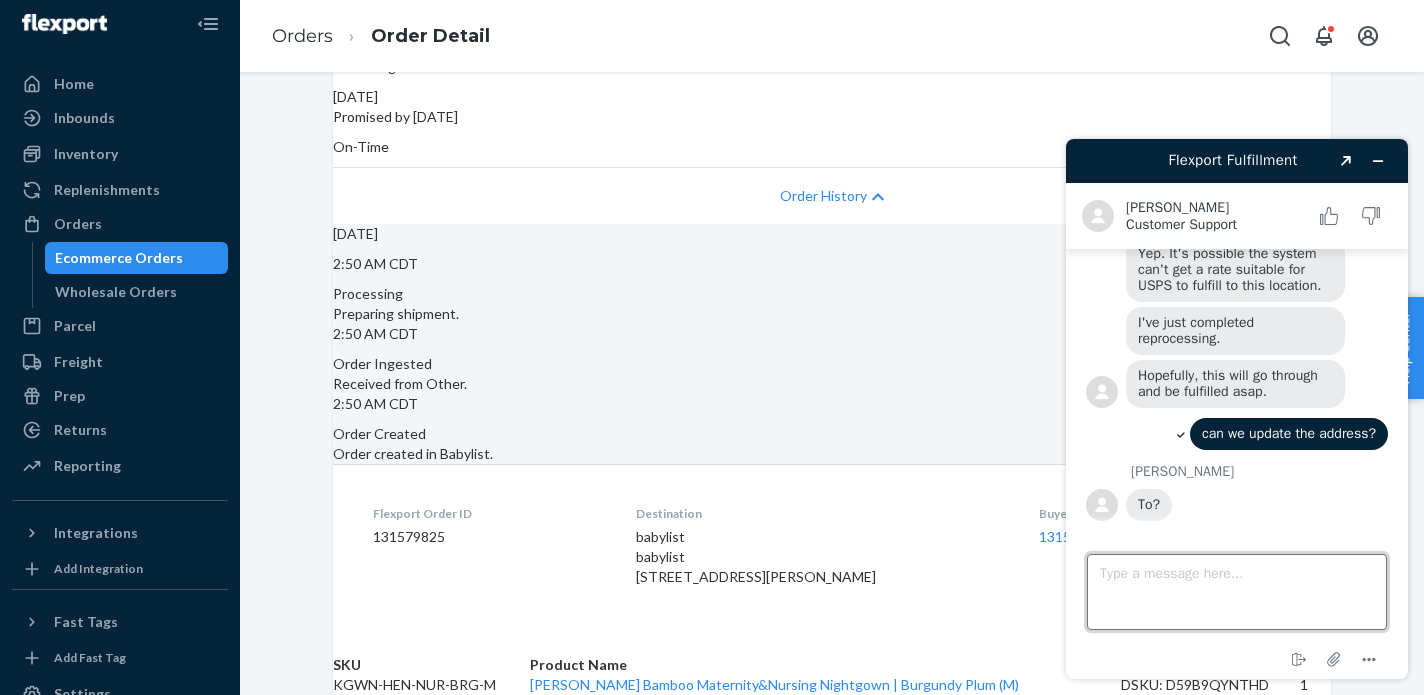 click on "Type a message here..." at bounding box center [1237, 592] 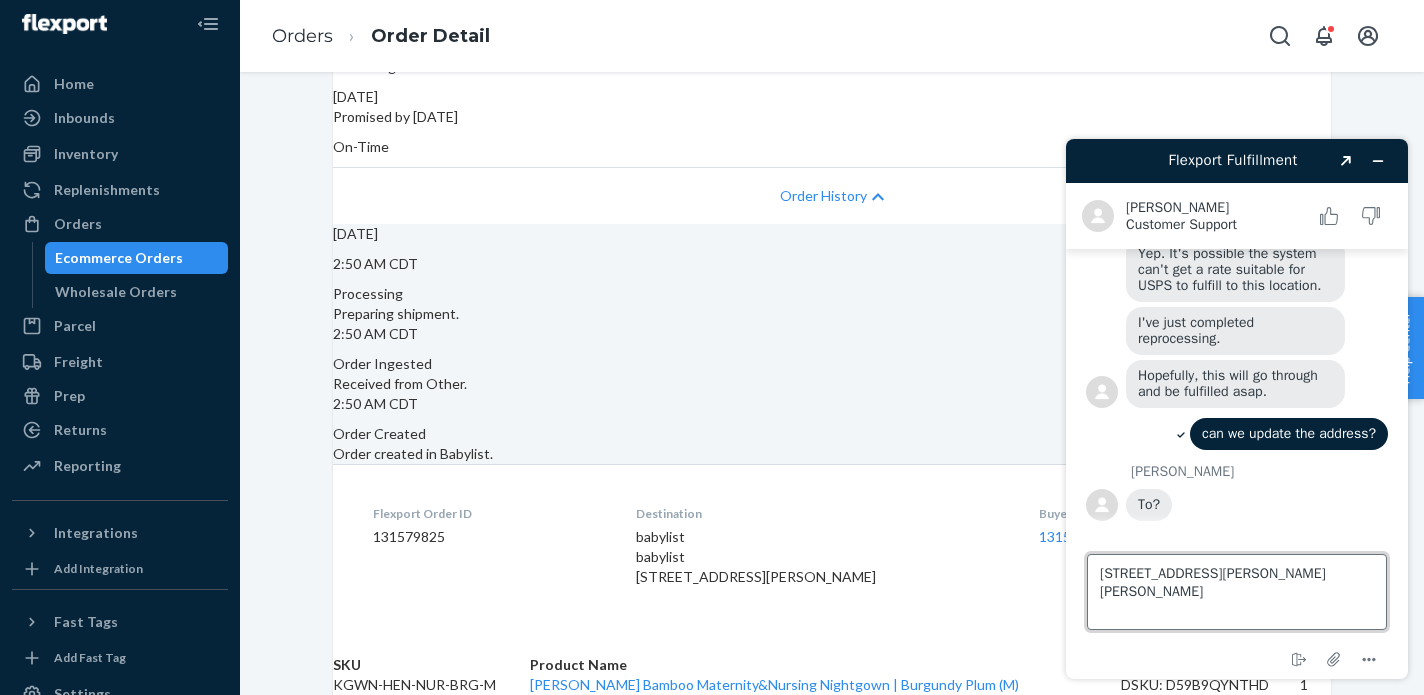 click on "5840 Rd 1022 Culbertson, MT
Culbertson 59218" at bounding box center (1237, 592) 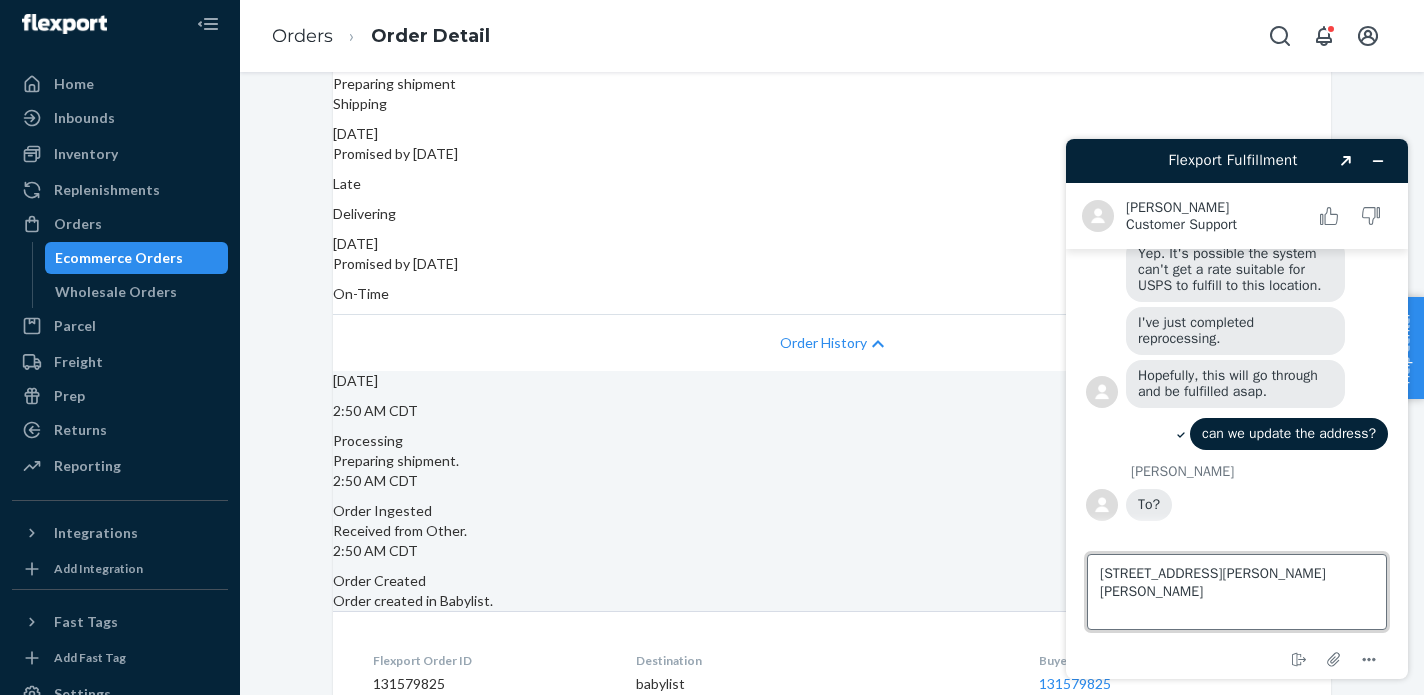 scroll, scrollTop: 0, scrollLeft: 0, axis: both 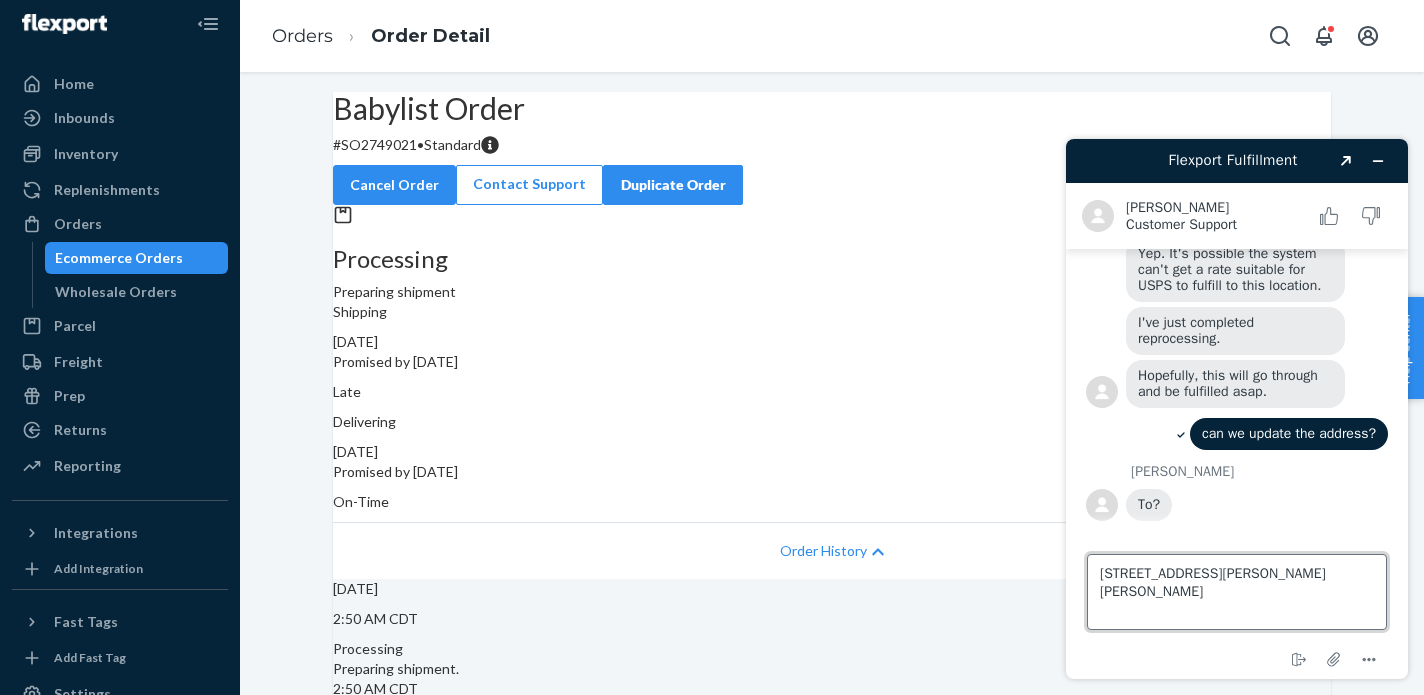 click on "5840 Rd 1022
Culbertson, MT
Culbertson 59218" at bounding box center [1237, 592] 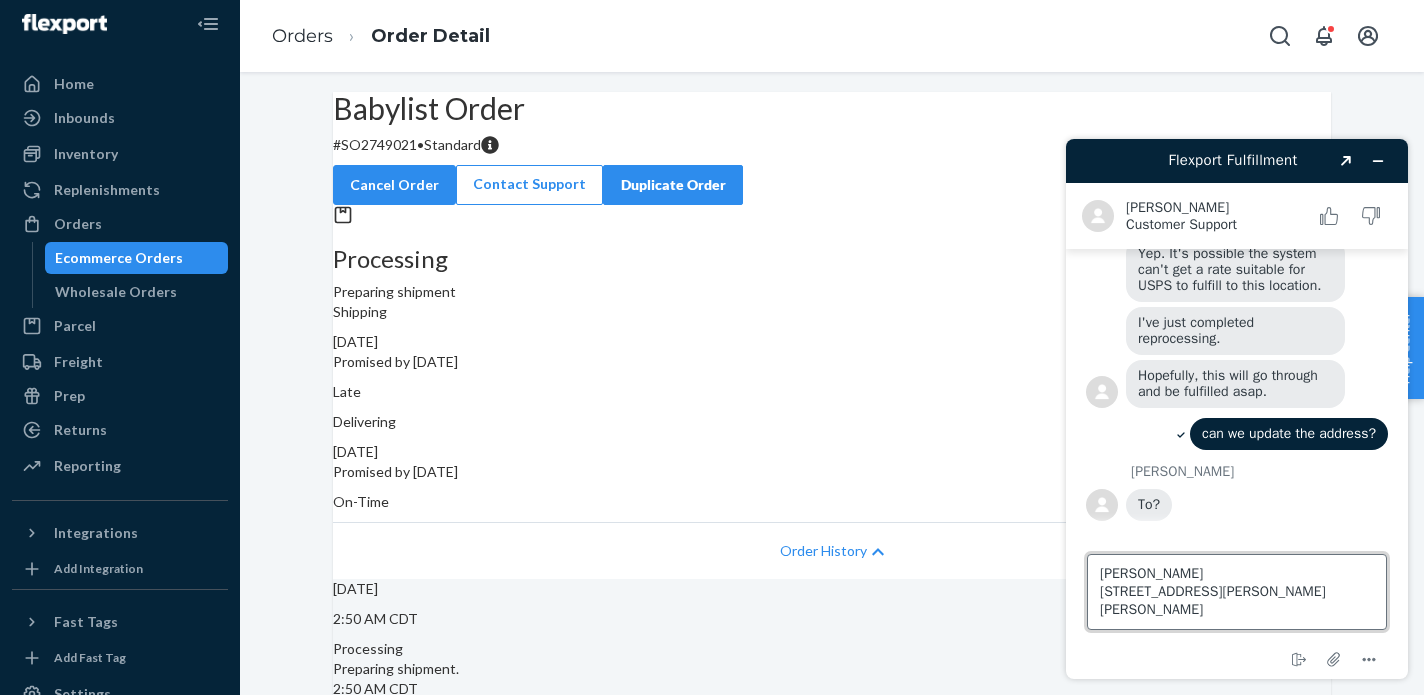 drag, startPoint x: 1100, startPoint y: 593, endPoint x: 1215, endPoint y: 610, distance: 116.24973 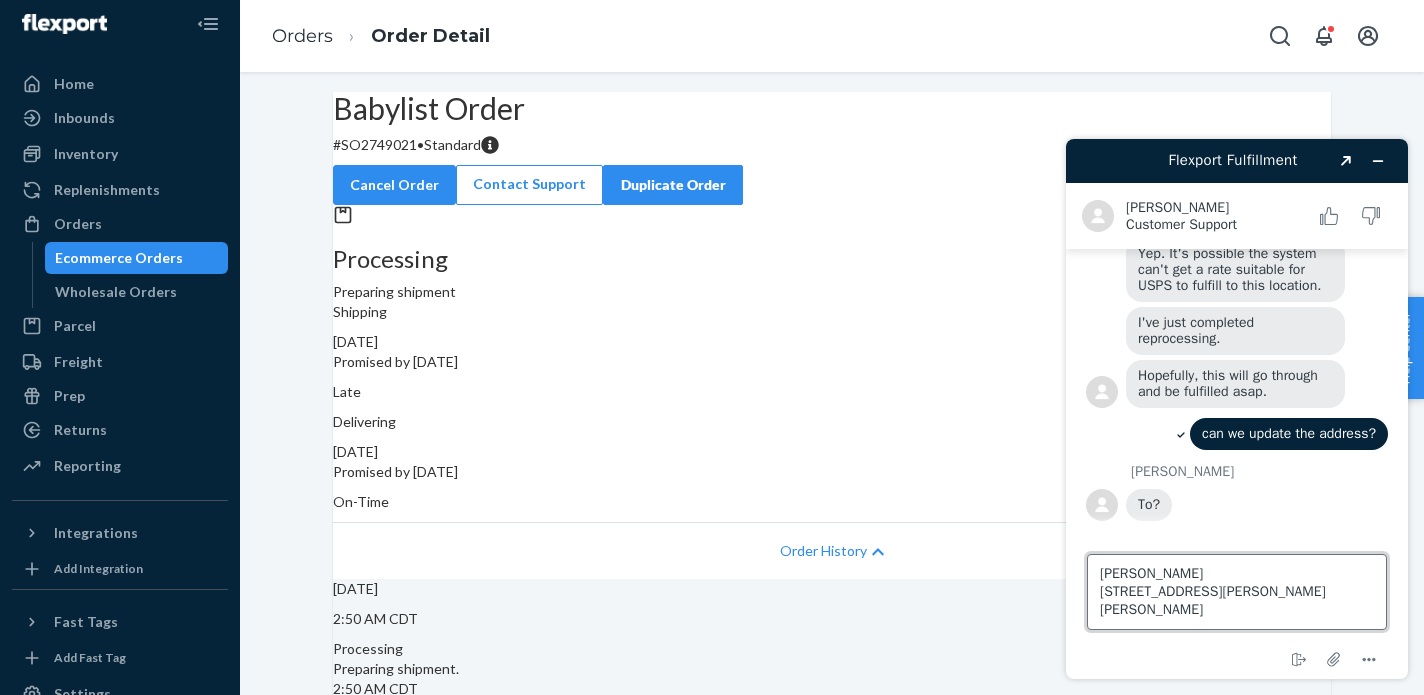 scroll, scrollTop: 18, scrollLeft: 0, axis: vertical 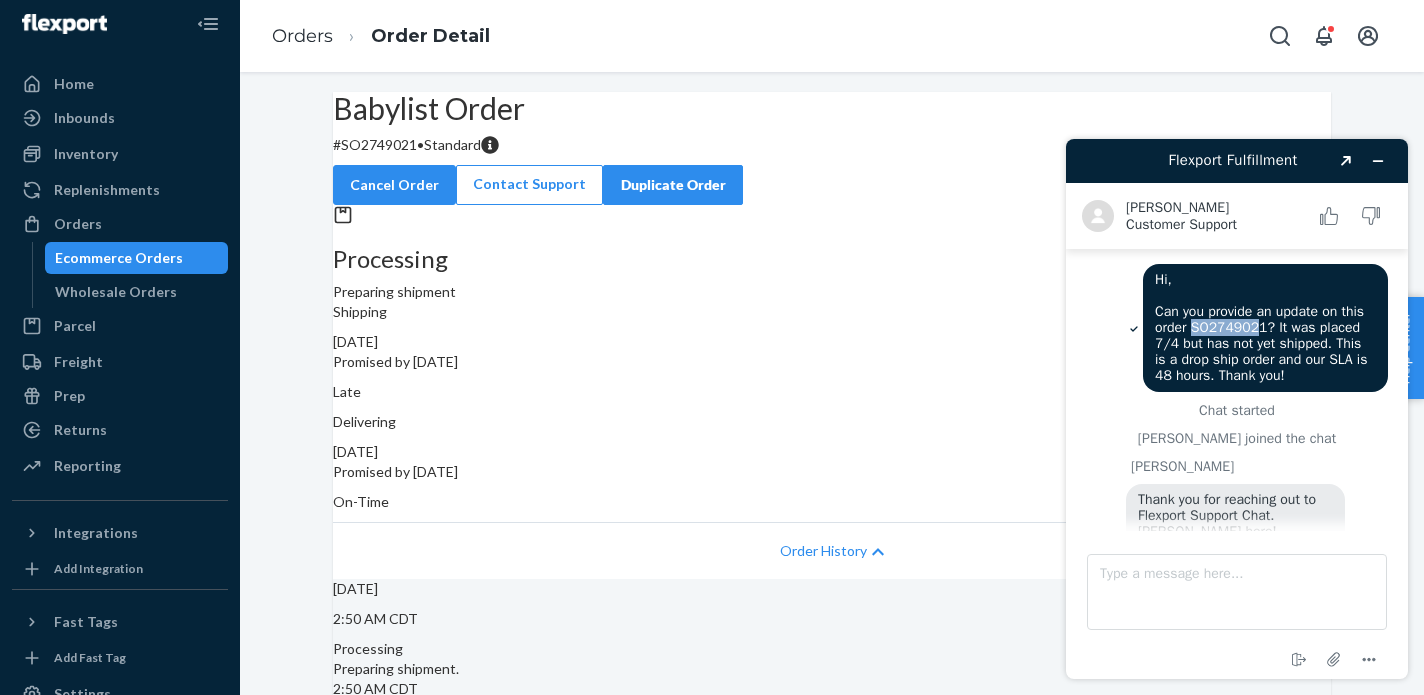 drag, startPoint x: 1186, startPoint y: 323, endPoint x: 1259, endPoint y: 323, distance: 73 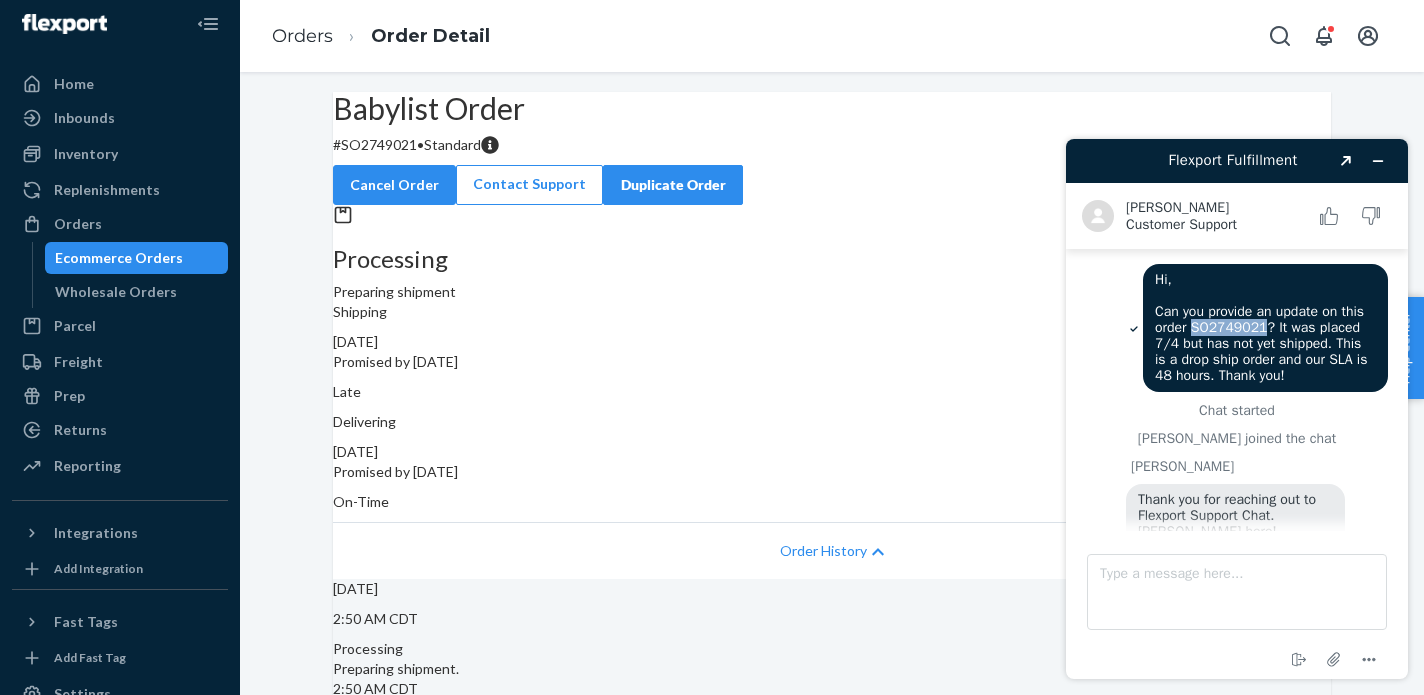 drag, startPoint x: 1263, startPoint y: 326, endPoint x: 1190, endPoint y: 326, distance: 73 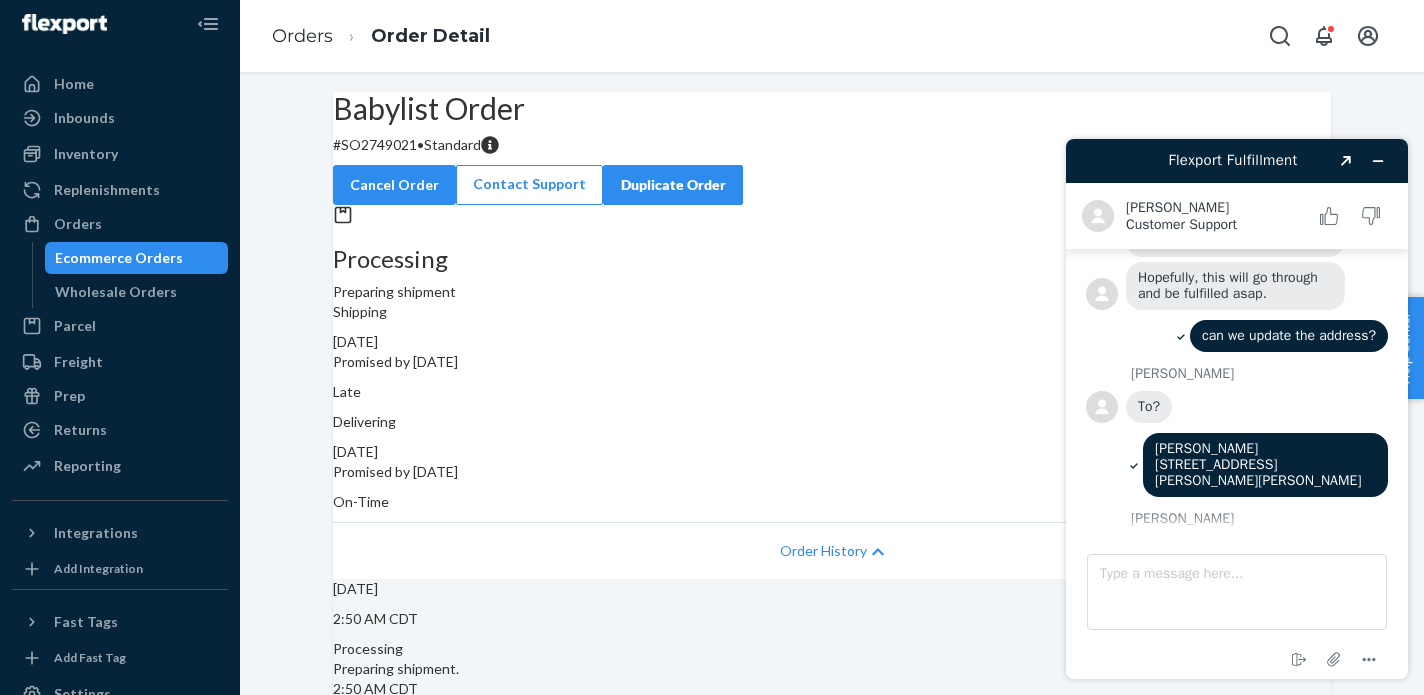 scroll, scrollTop: 878, scrollLeft: 0, axis: vertical 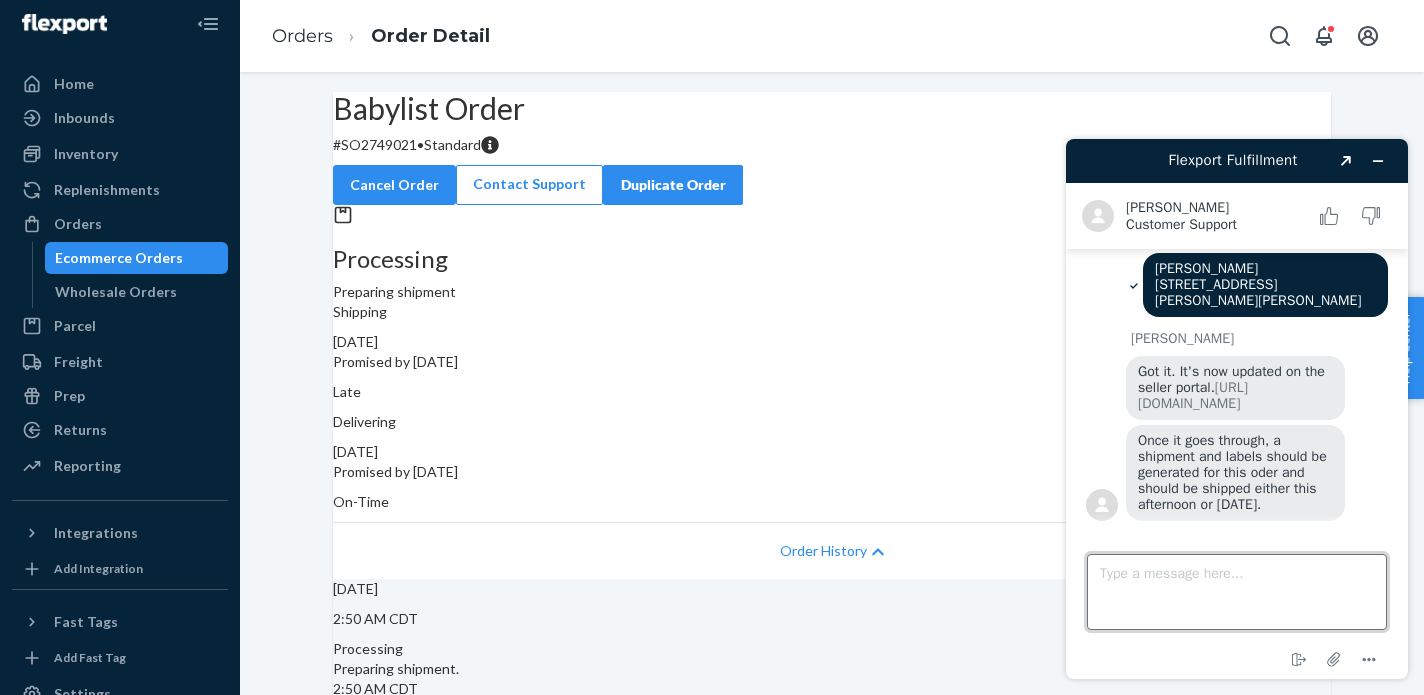 click on "Type a message here..." at bounding box center (1237, 592) 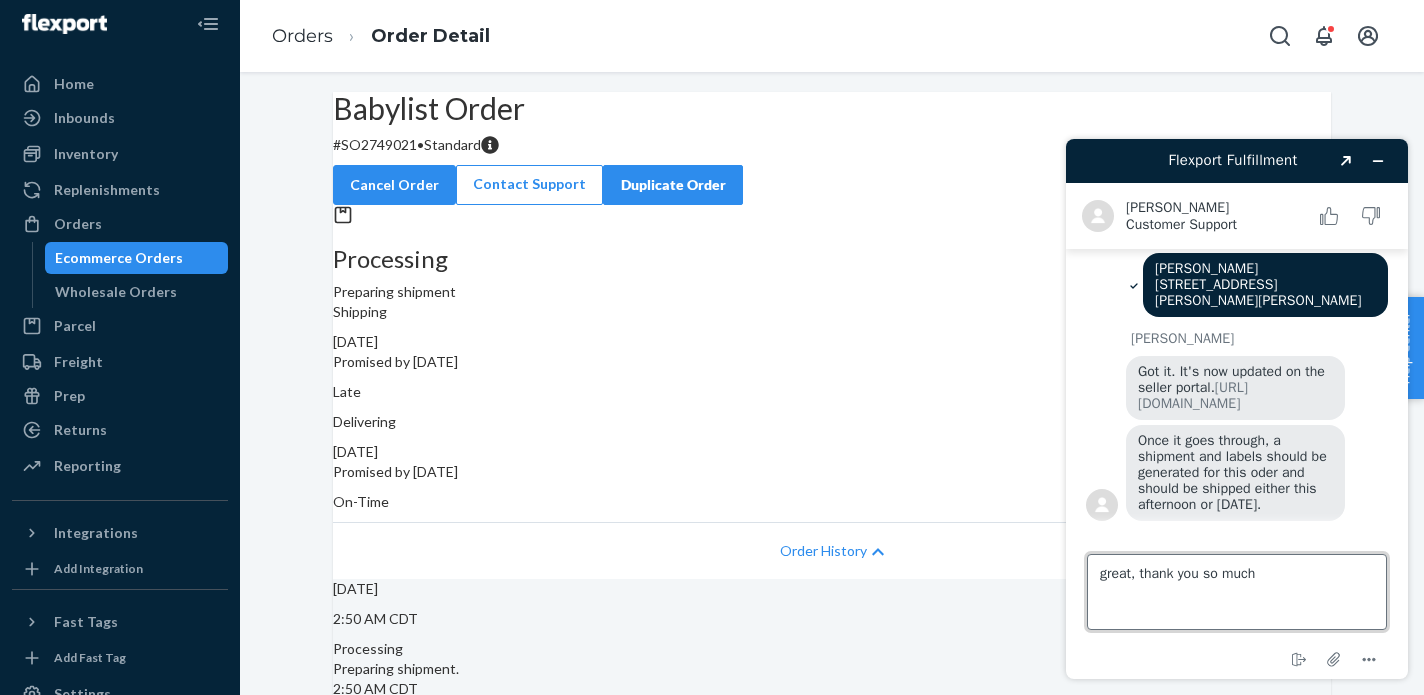 type on "great, thank you so much!" 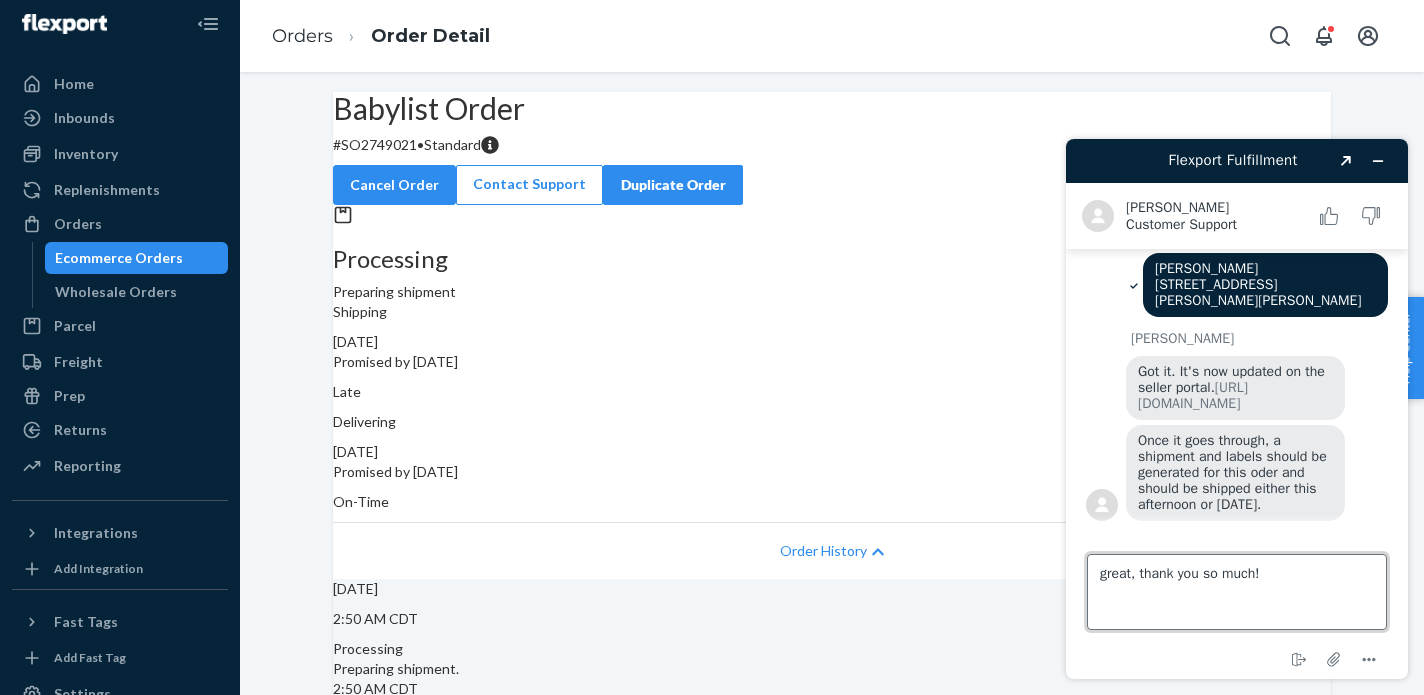 type 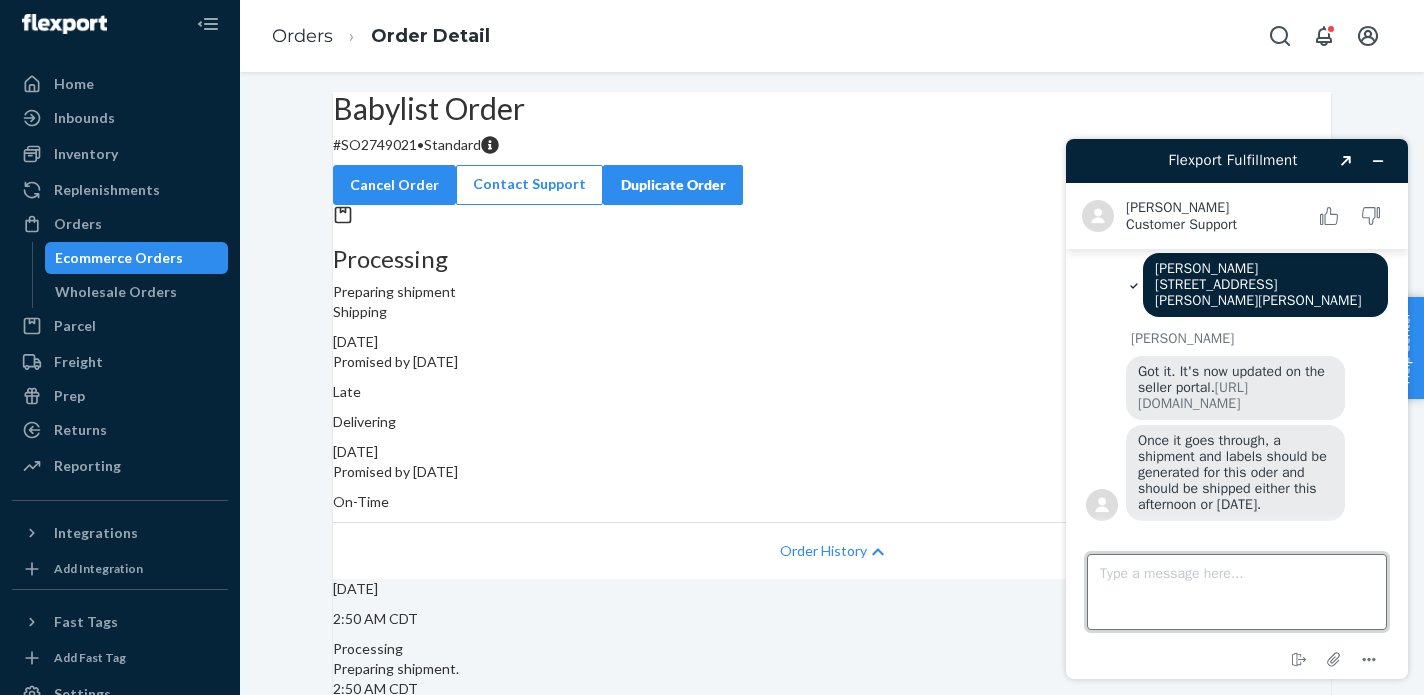 scroll, scrollTop: 920, scrollLeft: 0, axis: vertical 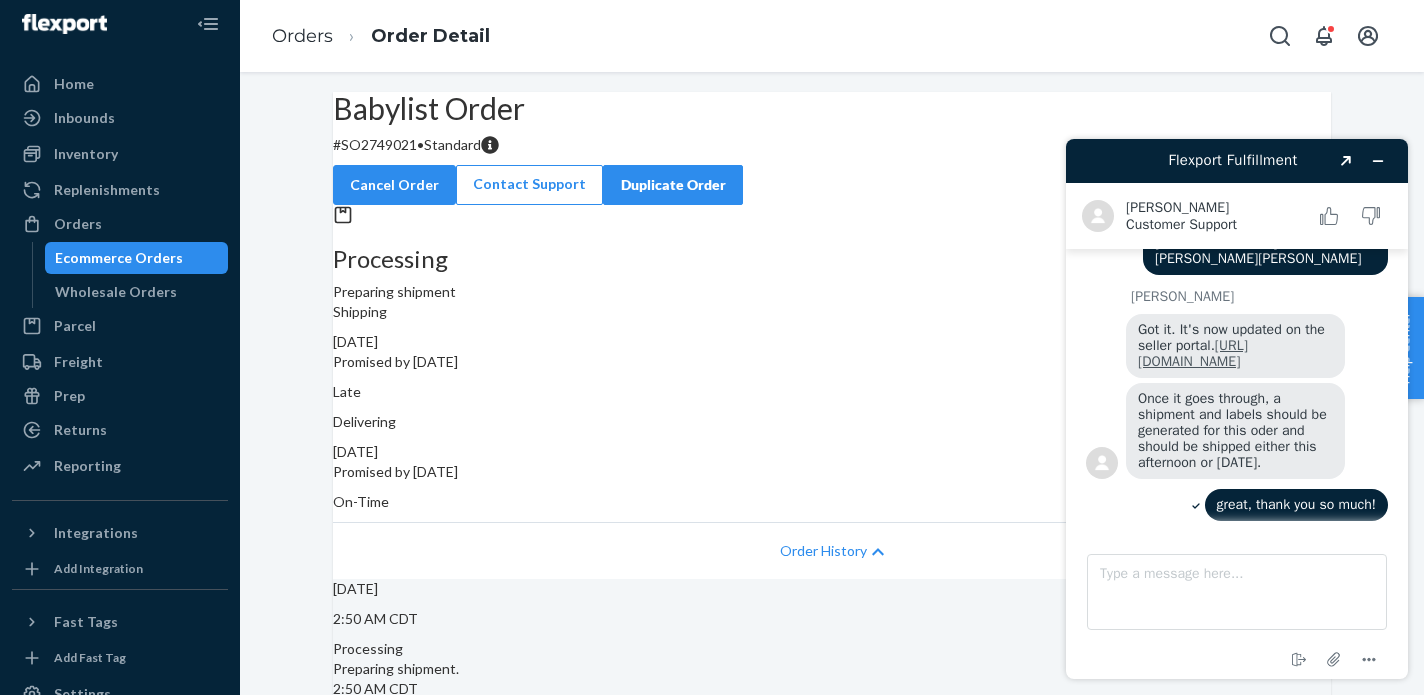 click on "https://portal.flexport.com/orders/131579825/detail" at bounding box center (1193, 353) 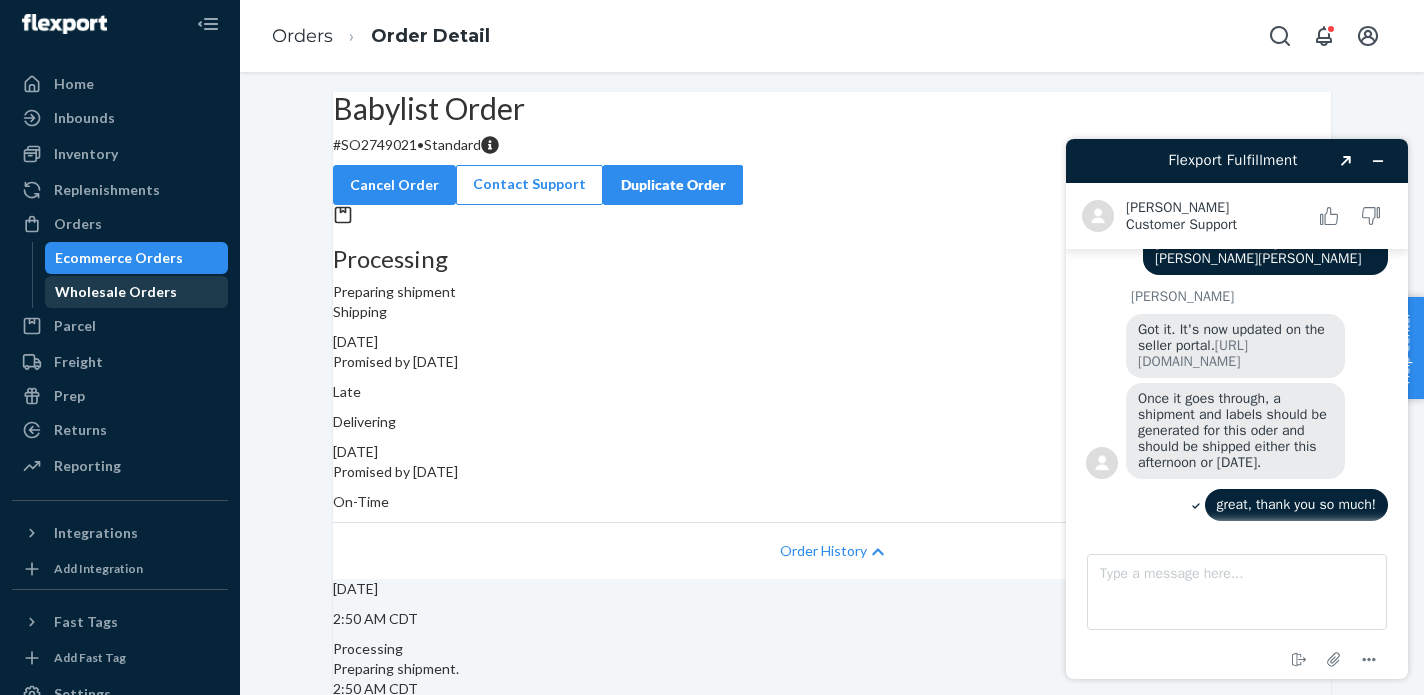 click on "Wholesale Orders" at bounding box center [116, 292] 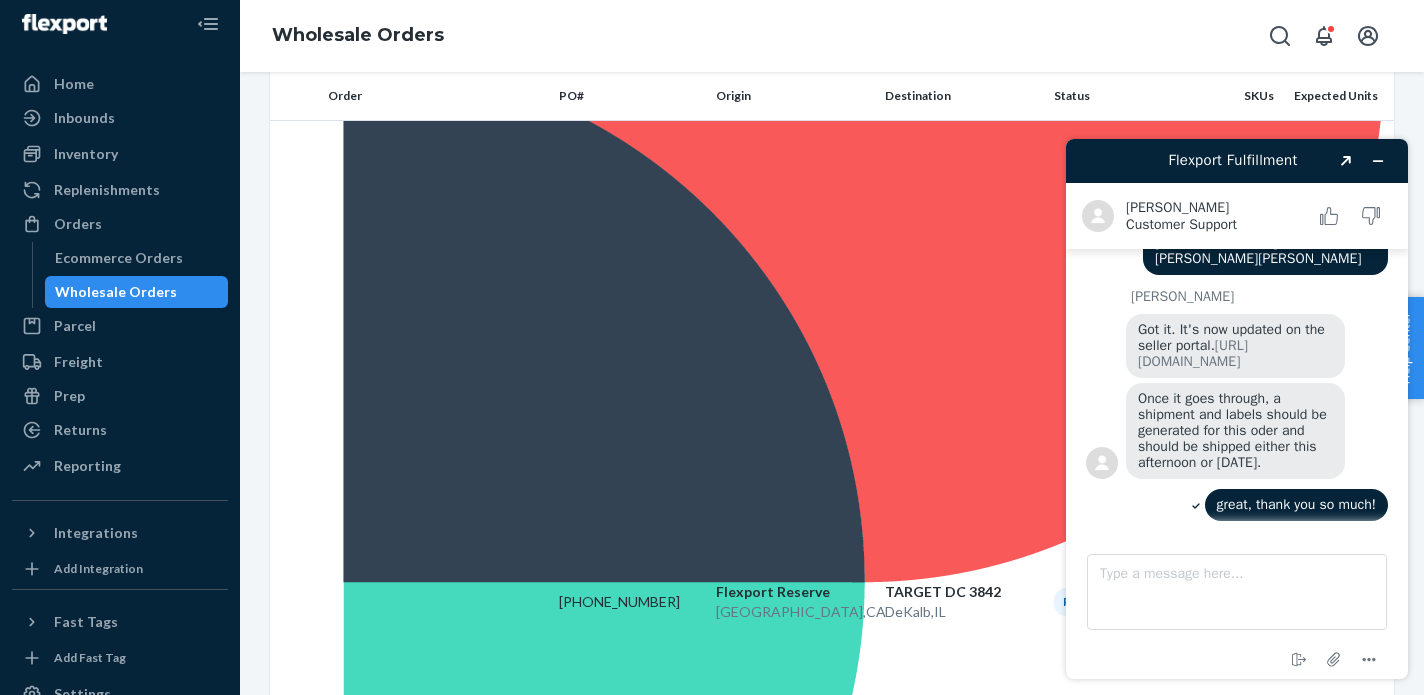 scroll, scrollTop: 341, scrollLeft: 0, axis: vertical 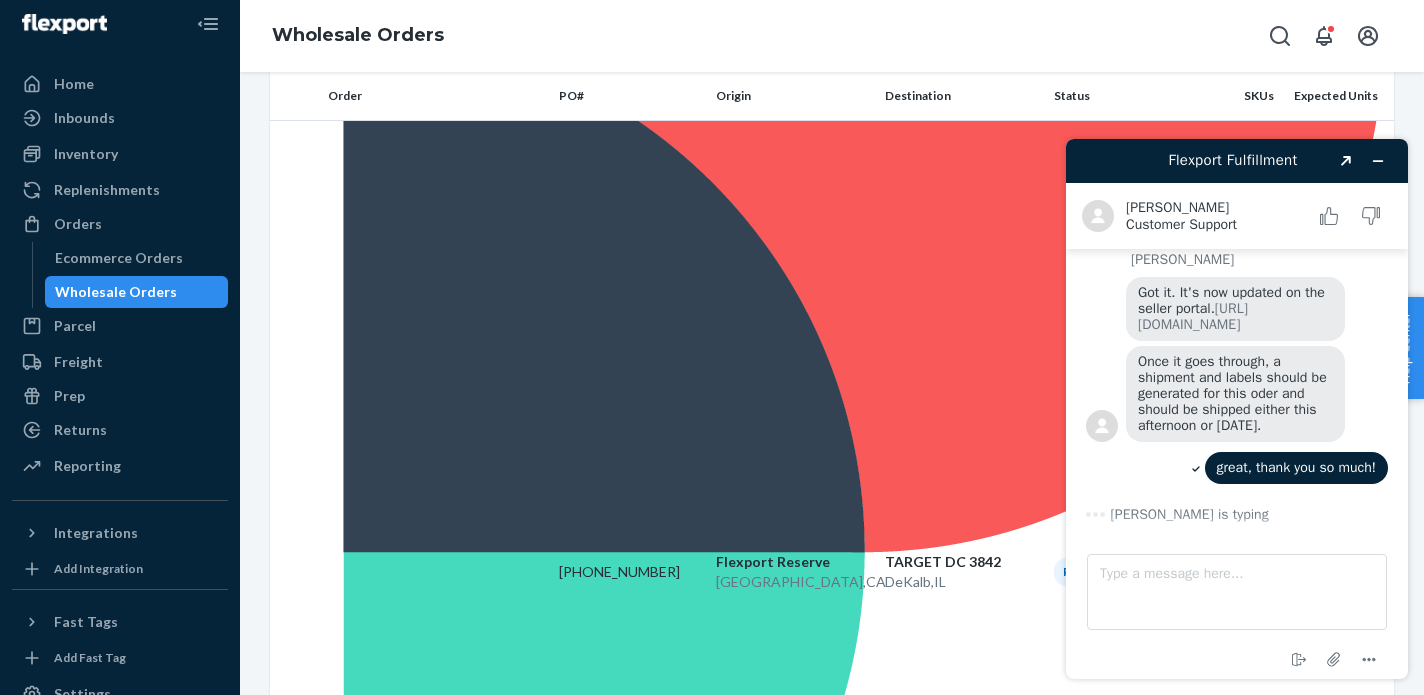 click on "0023-9059185-3840" at bounding box center (629, 9820) 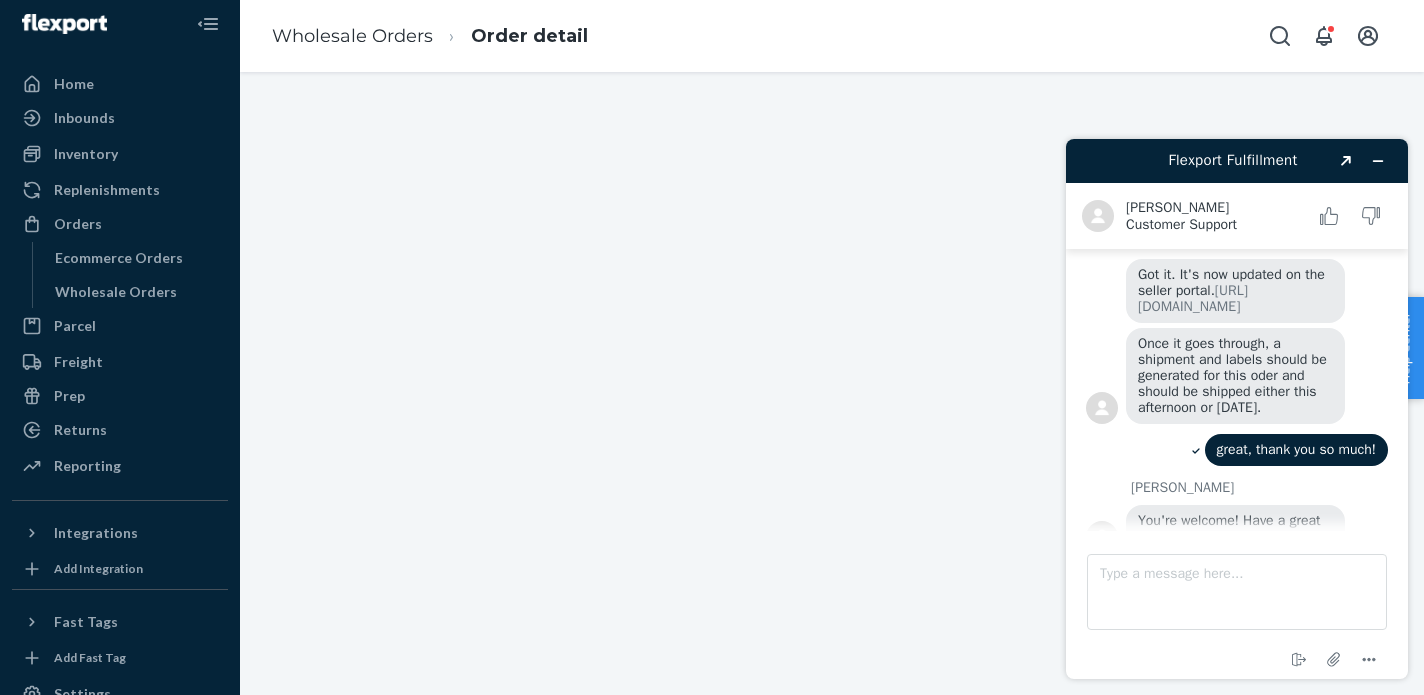 scroll, scrollTop: 0, scrollLeft: 0, axis: both 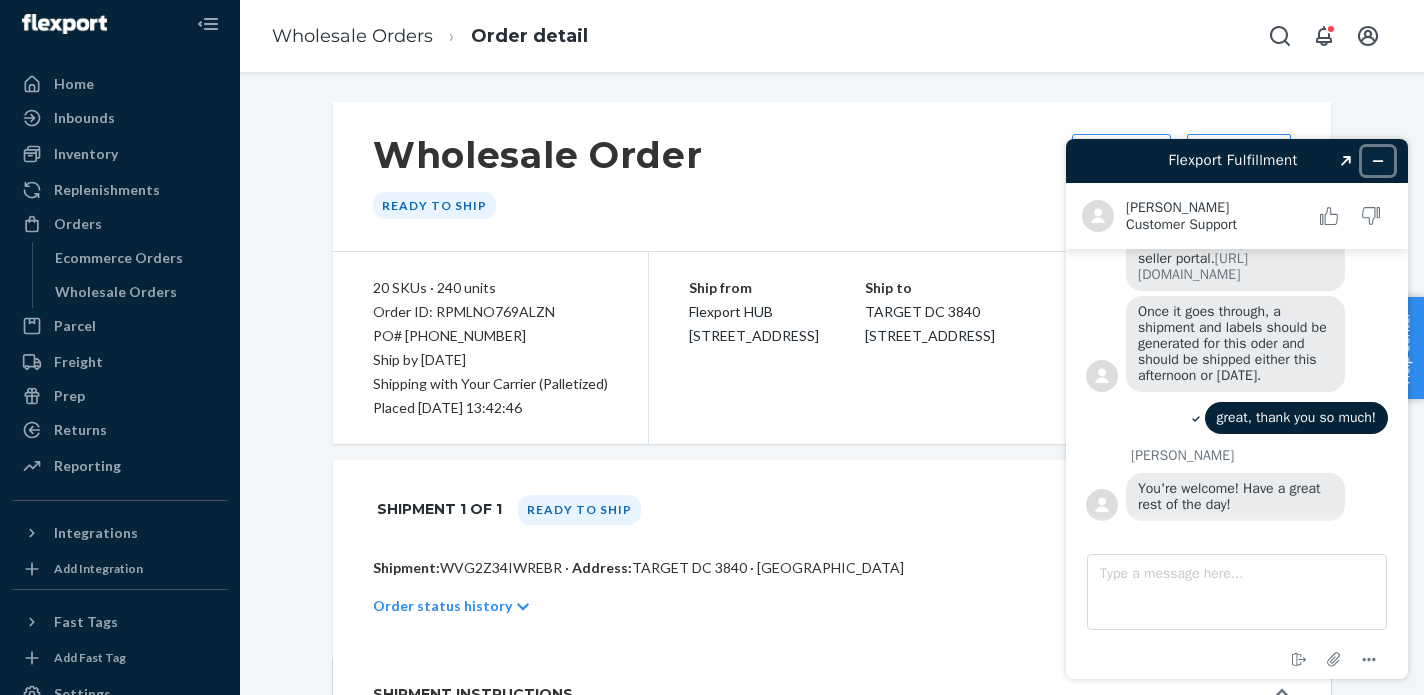 click 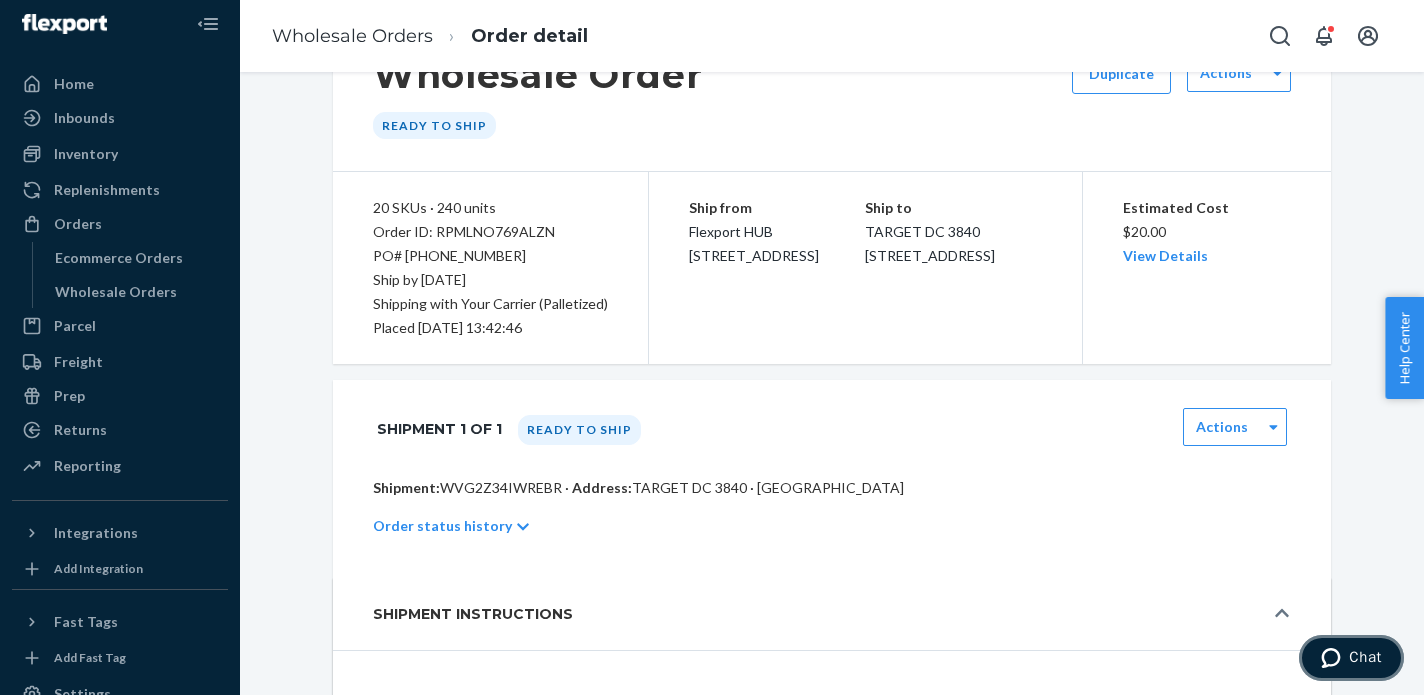 scroll, scrollTop: 0, scrollLeft: 0, axis: both 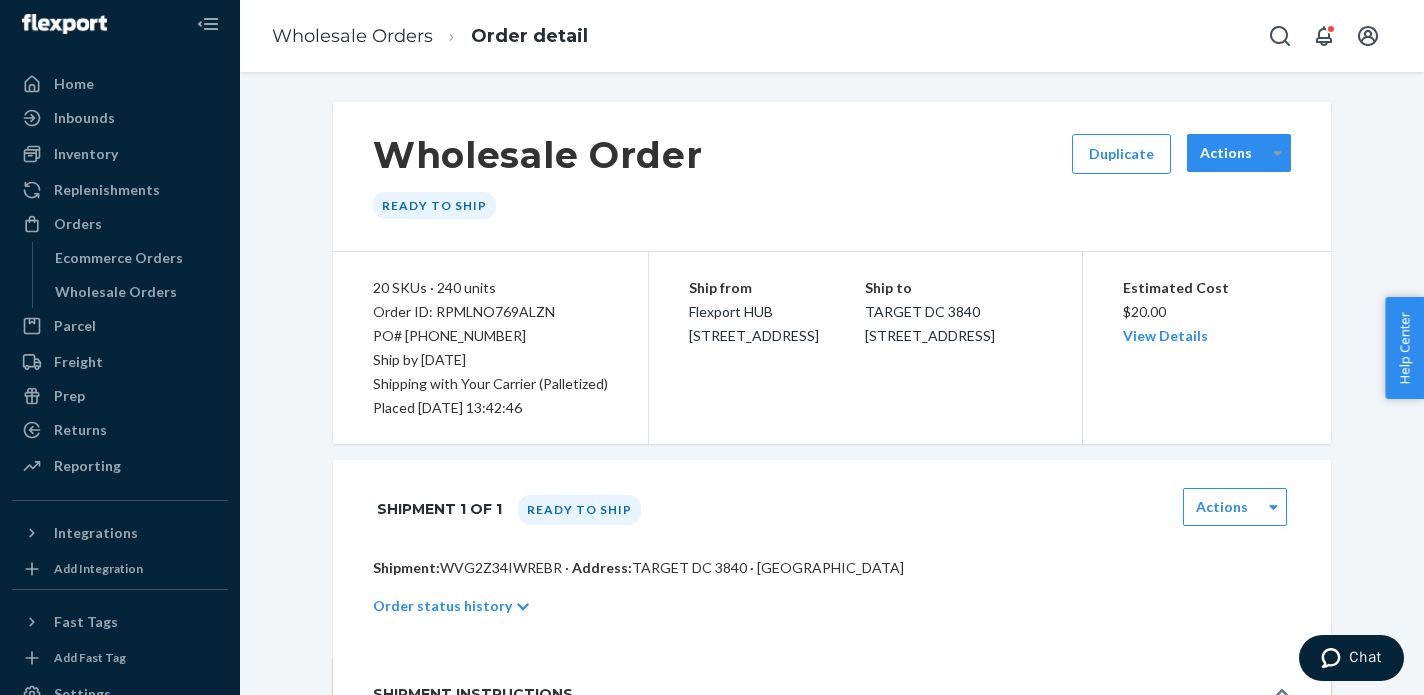click 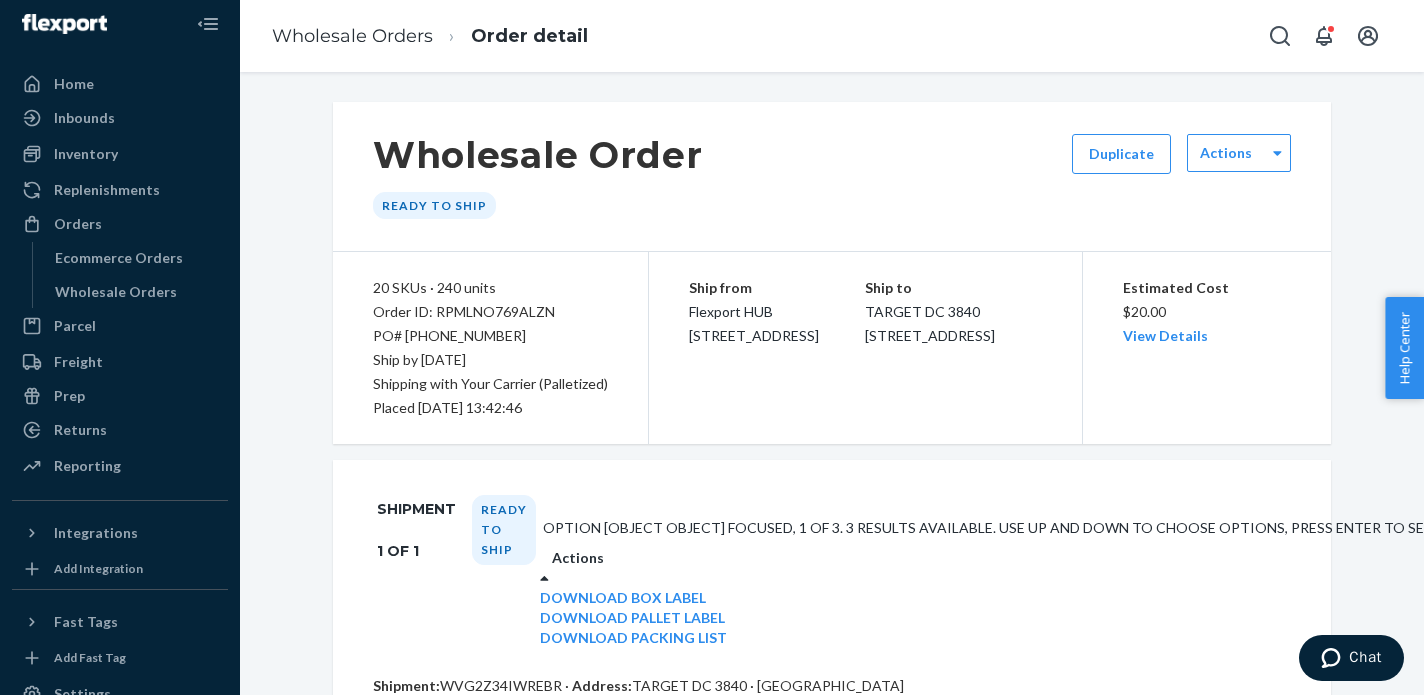 click on "Actions" at bounding box center [1437, 558] 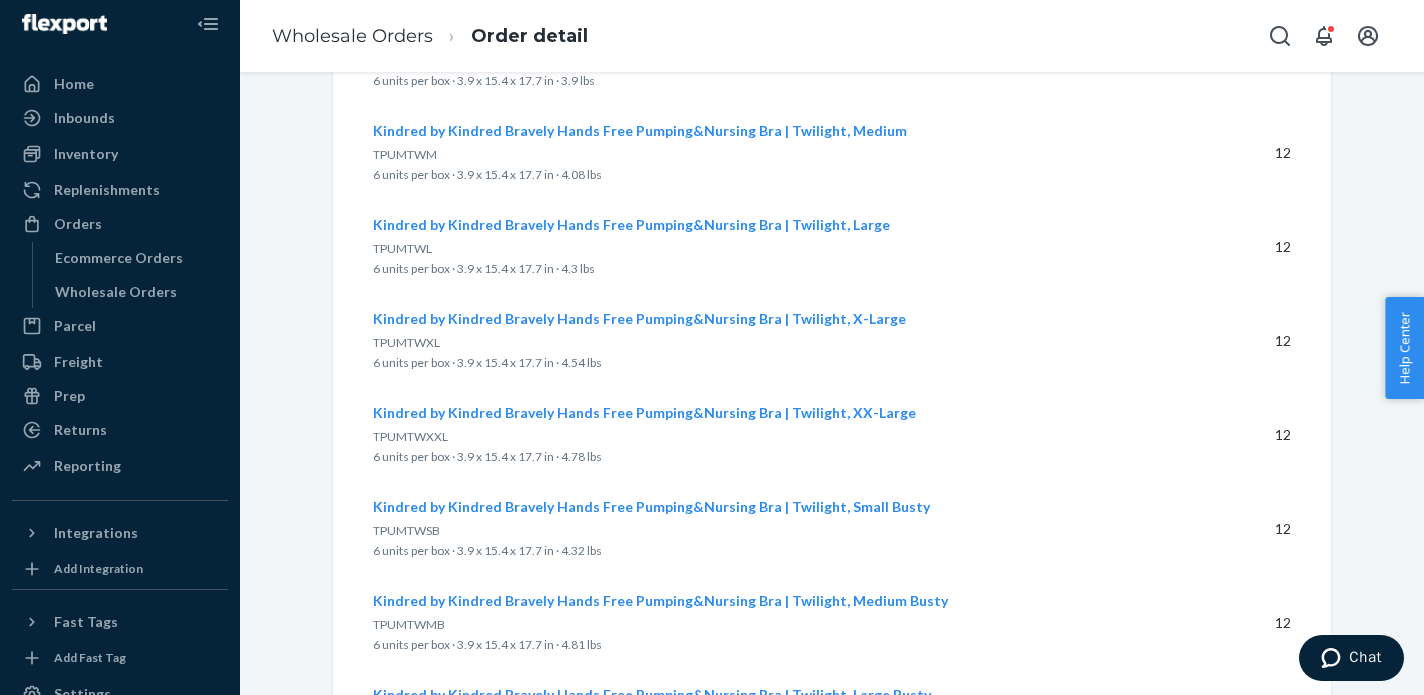 scroll, scrollTop: 2870, scrollLeft: 0, axis: vertical 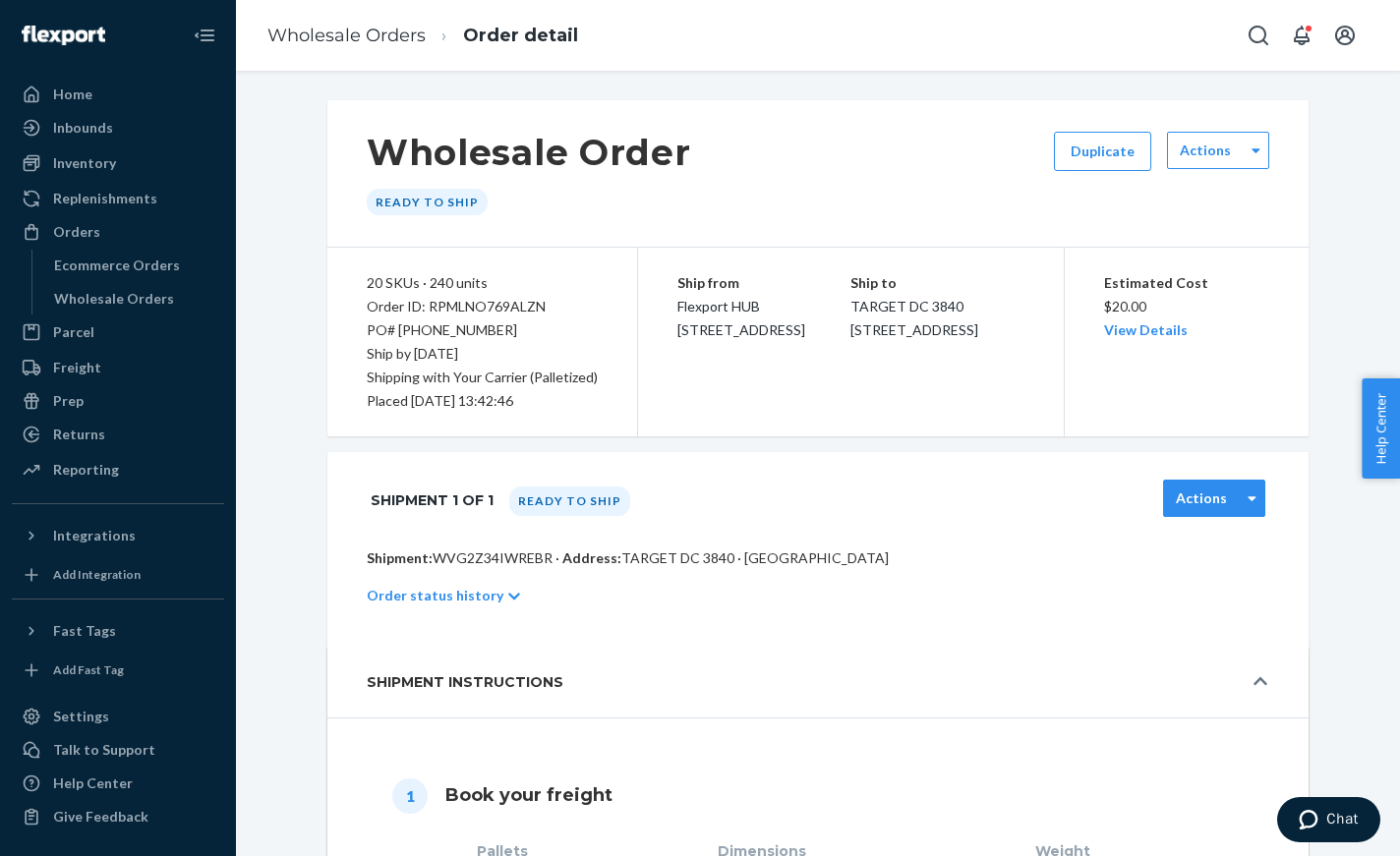 click on "Actions" at bounding box center [1201, 498] 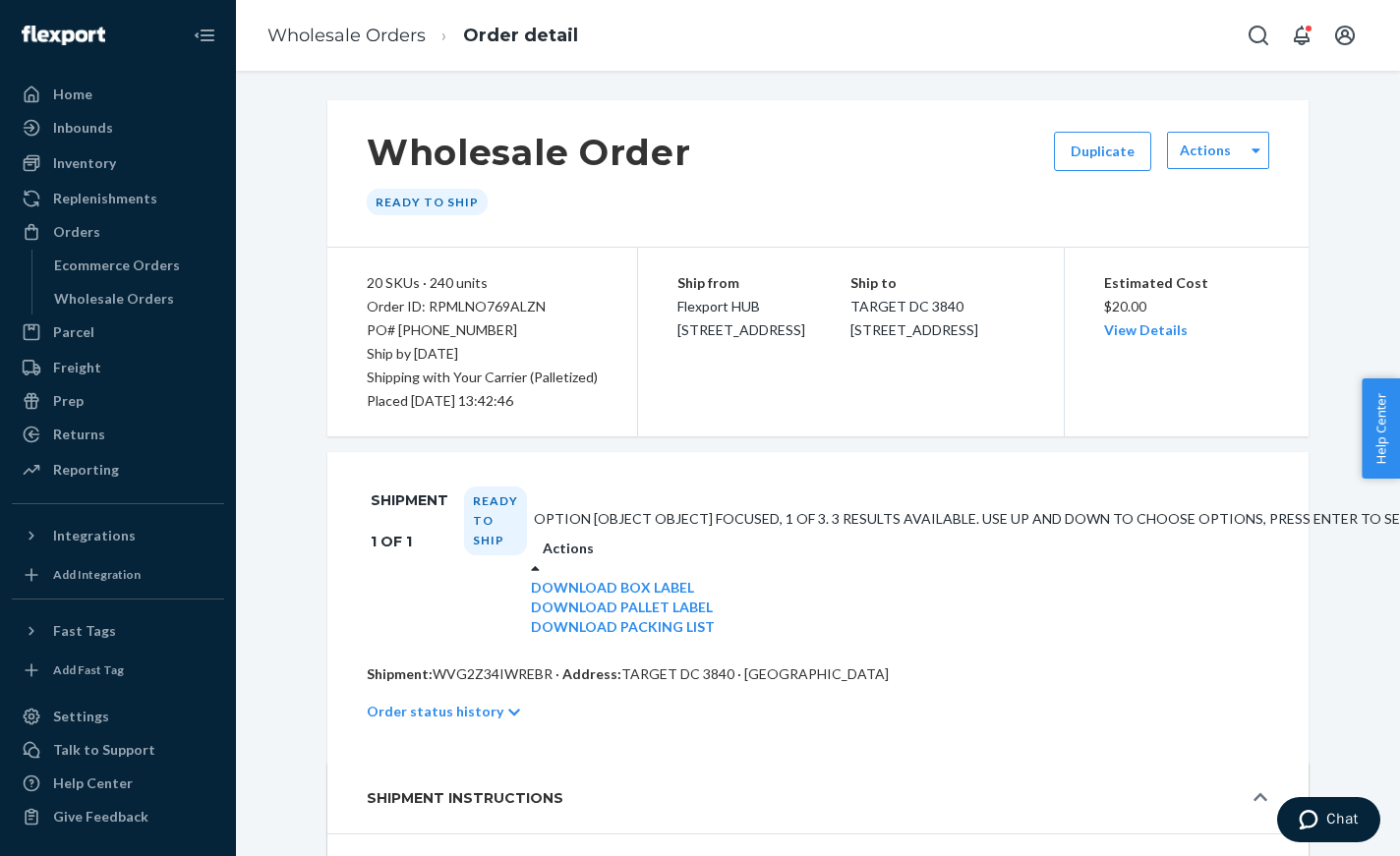 click on "Shipment 1 of 1 Ready to ship      option [object Object] focused, 1 of 3. 3 results available. Use Up and Down to choose options, press Enter to select the currently focused option, press Escape to exit the menu, press Tab to select the option and exit the menu. Actions Download Box Label Download Pallet Label Download Packing List" at bounding box center [818, 558] 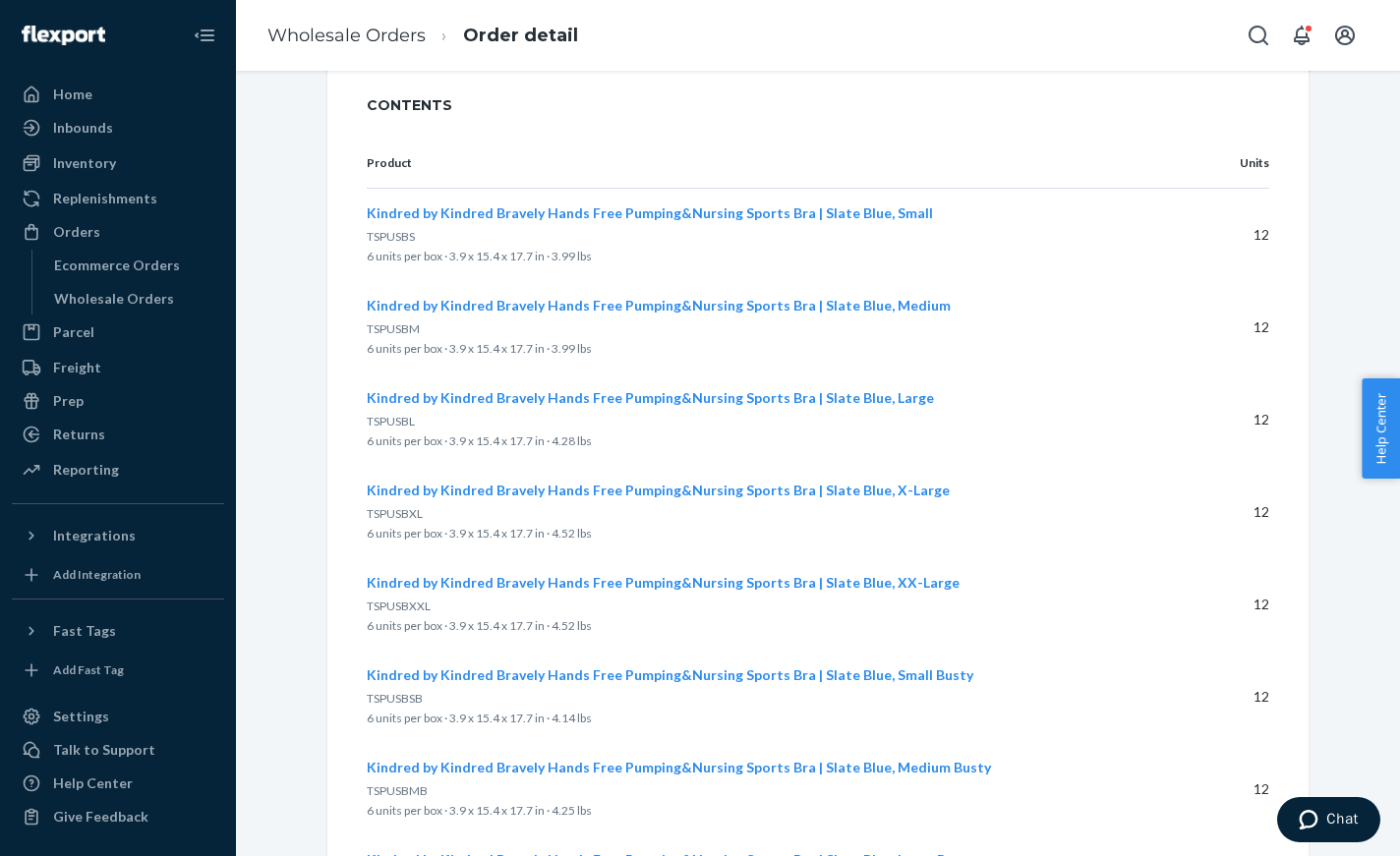 scroll, scrollTop: 1391, scrollLeft: 0, axis: vertical 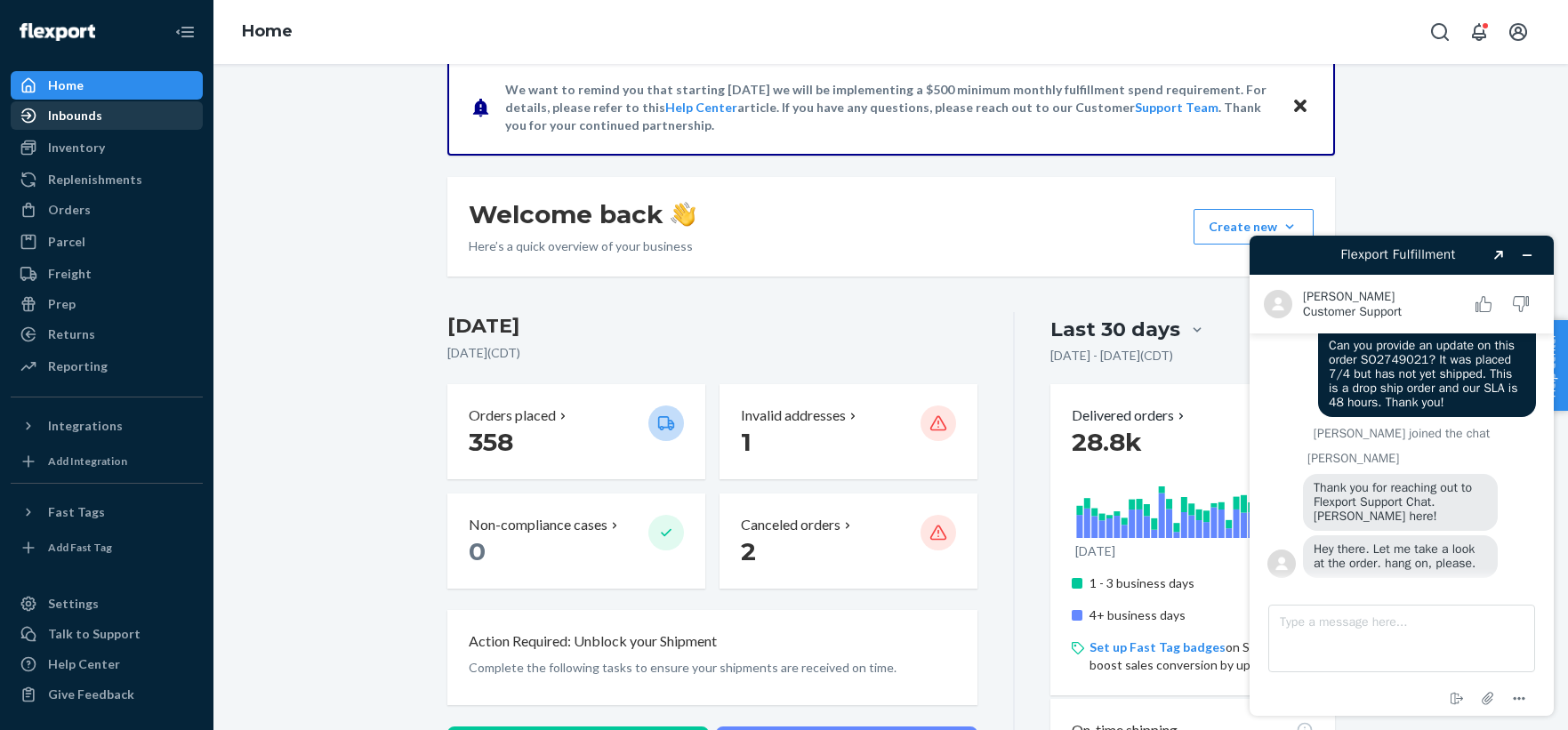 click on "Inbounds" at bounding box center (75, 116) 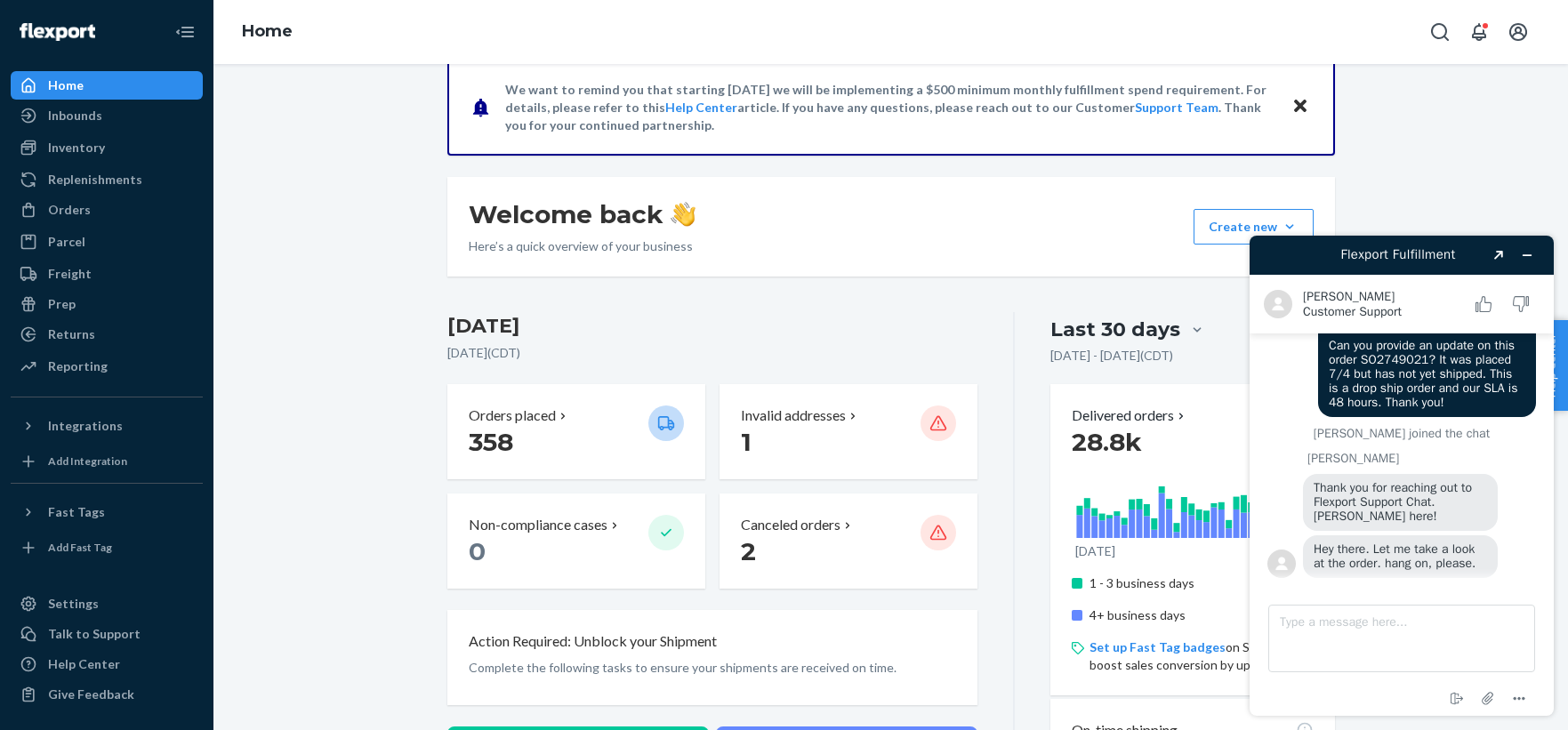 scroll, scrollTop: 0, scrollLeft: 0, axis: both 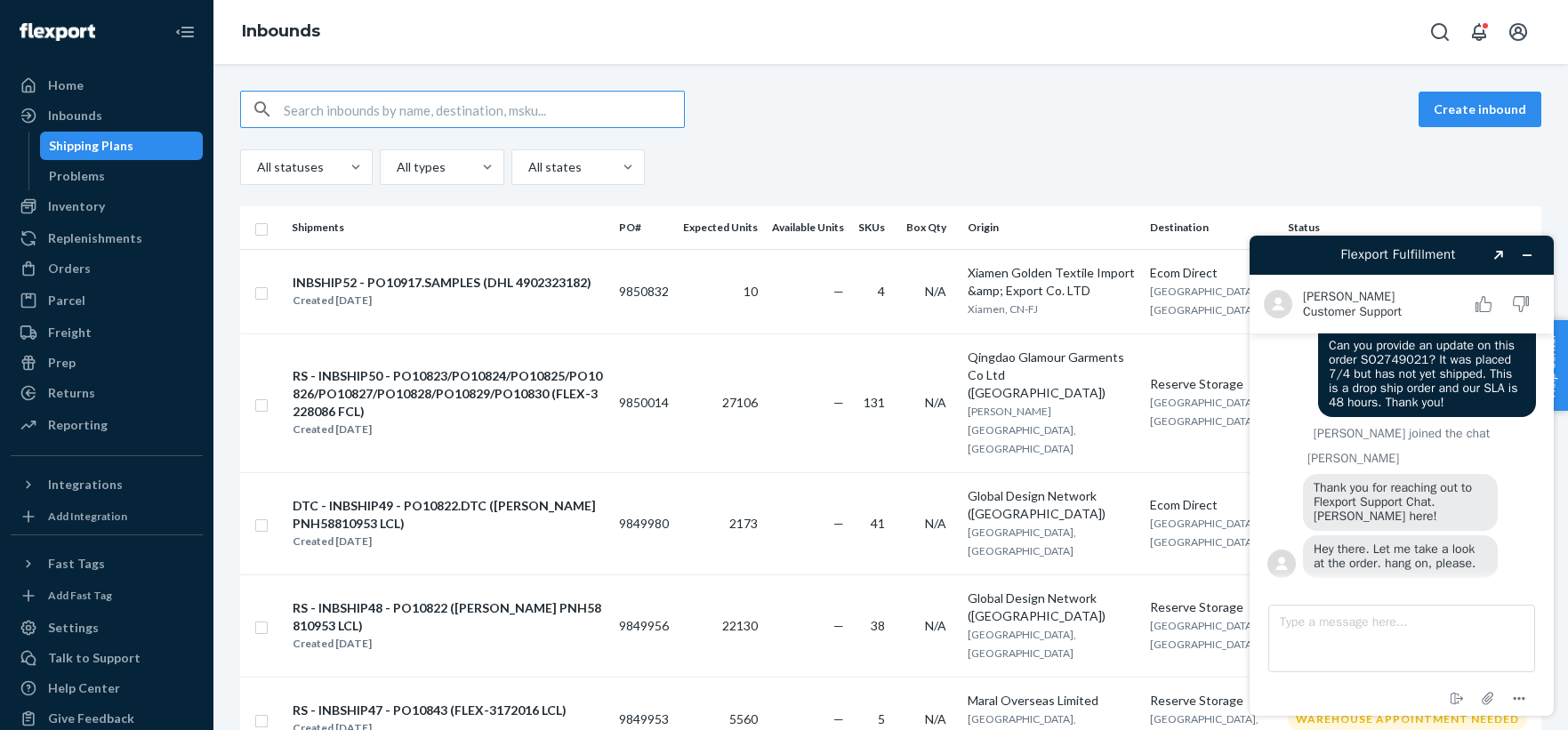 click at bounding box center (484, 109) 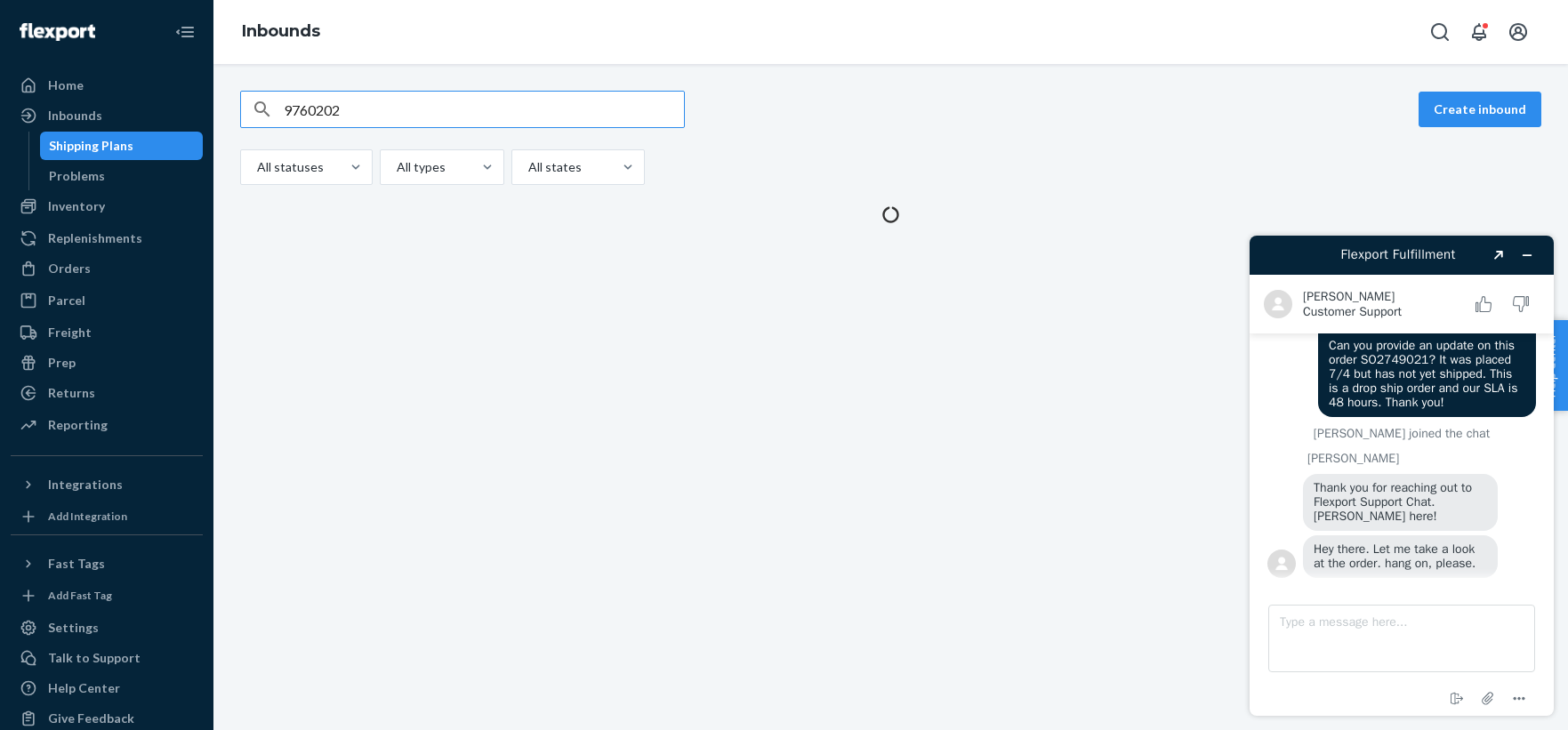 type 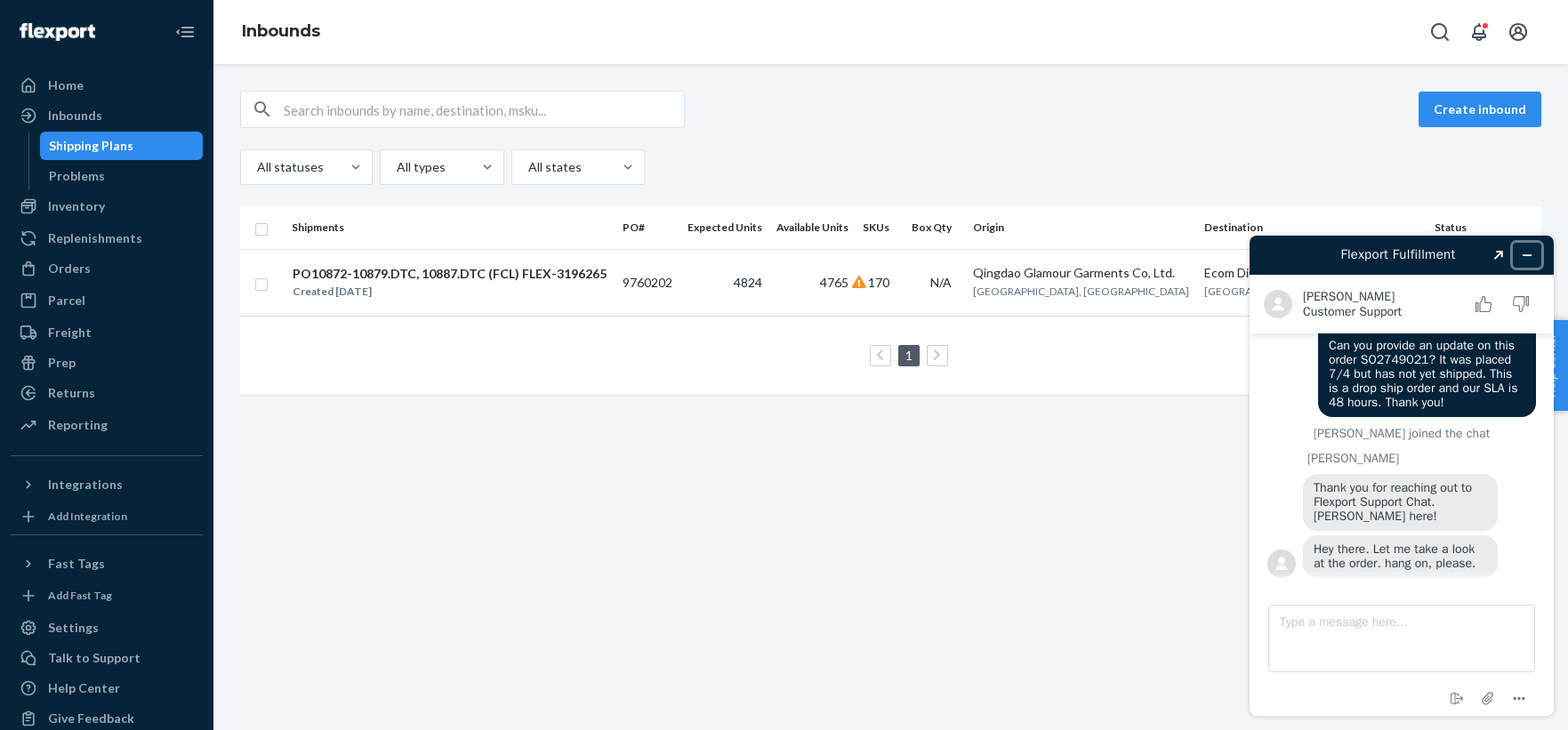click 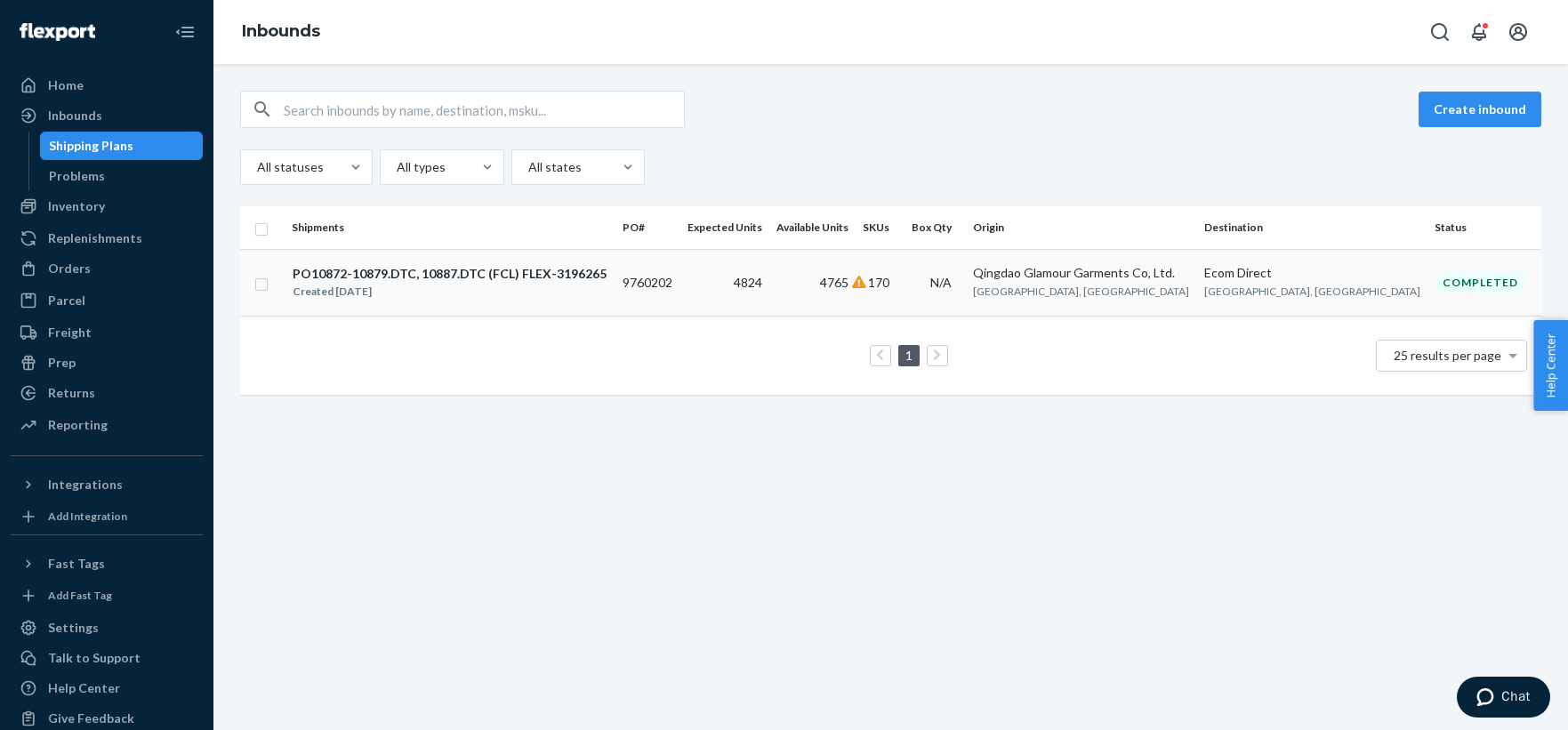 click on "Created May 23, 2025" at bounding box center (449, 292) 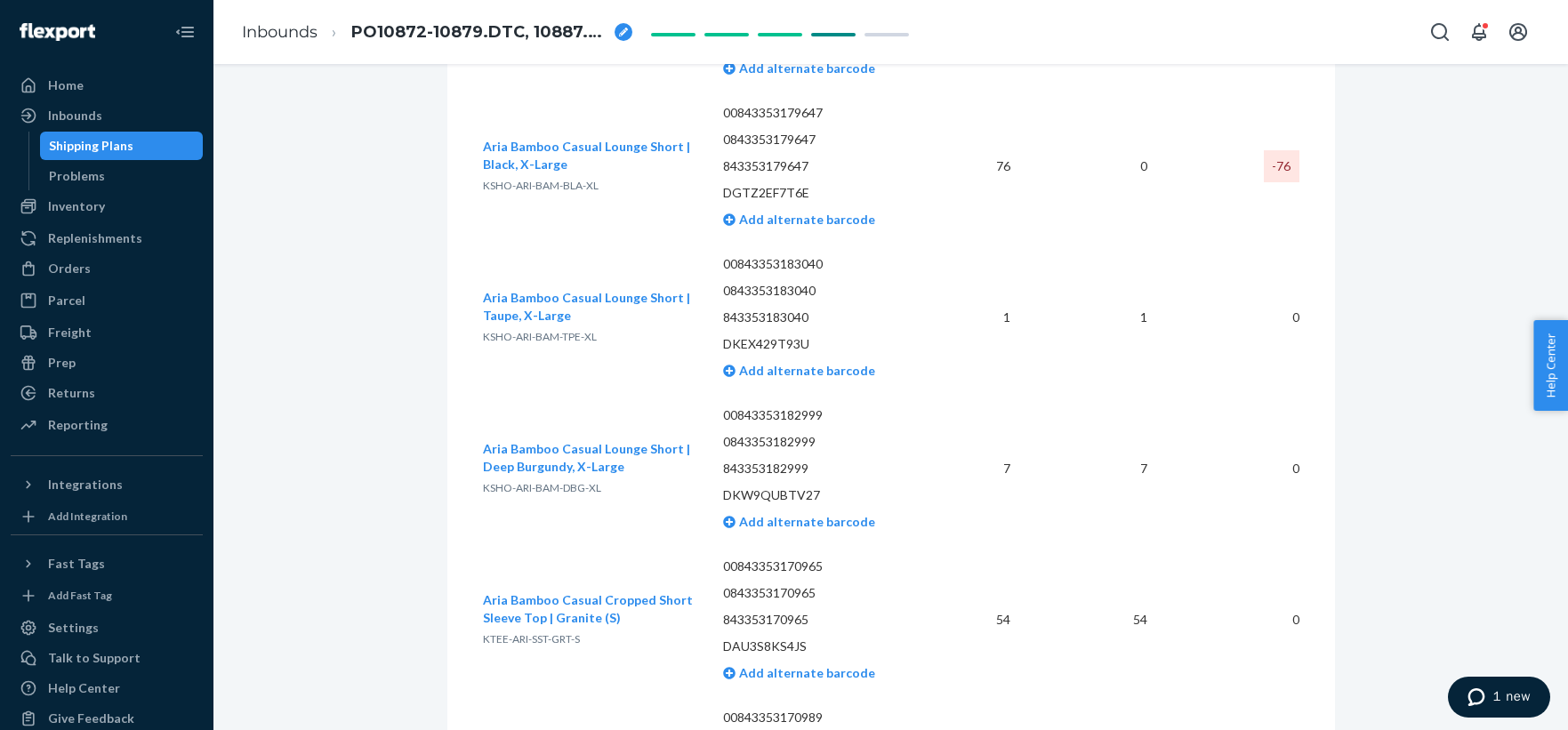 scroll, scrollTop: 10903, scrollLeft: 0, axis: vertical 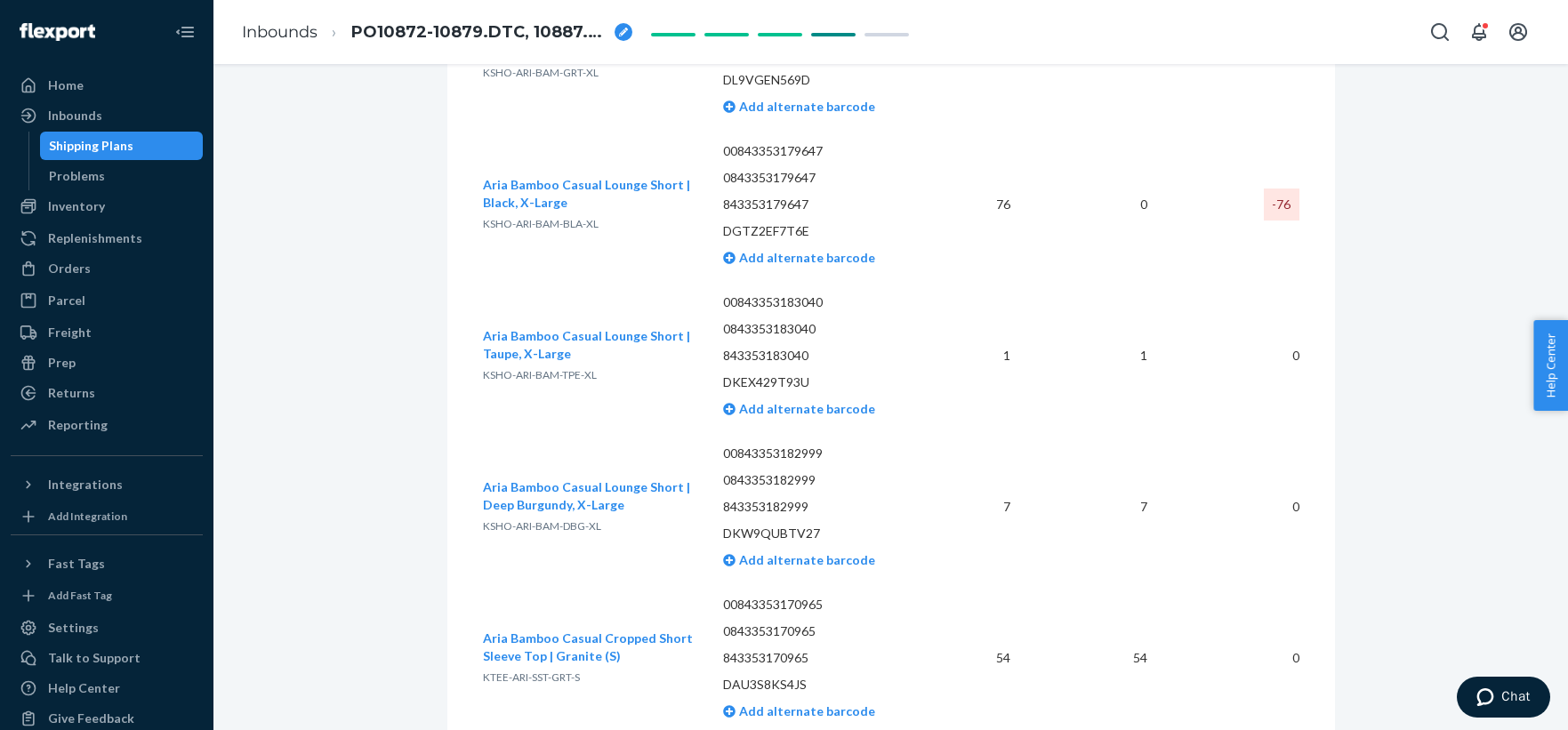 click on "KSHO-ARI-BAM-BLA-XL" at bounding box center [589, 224] 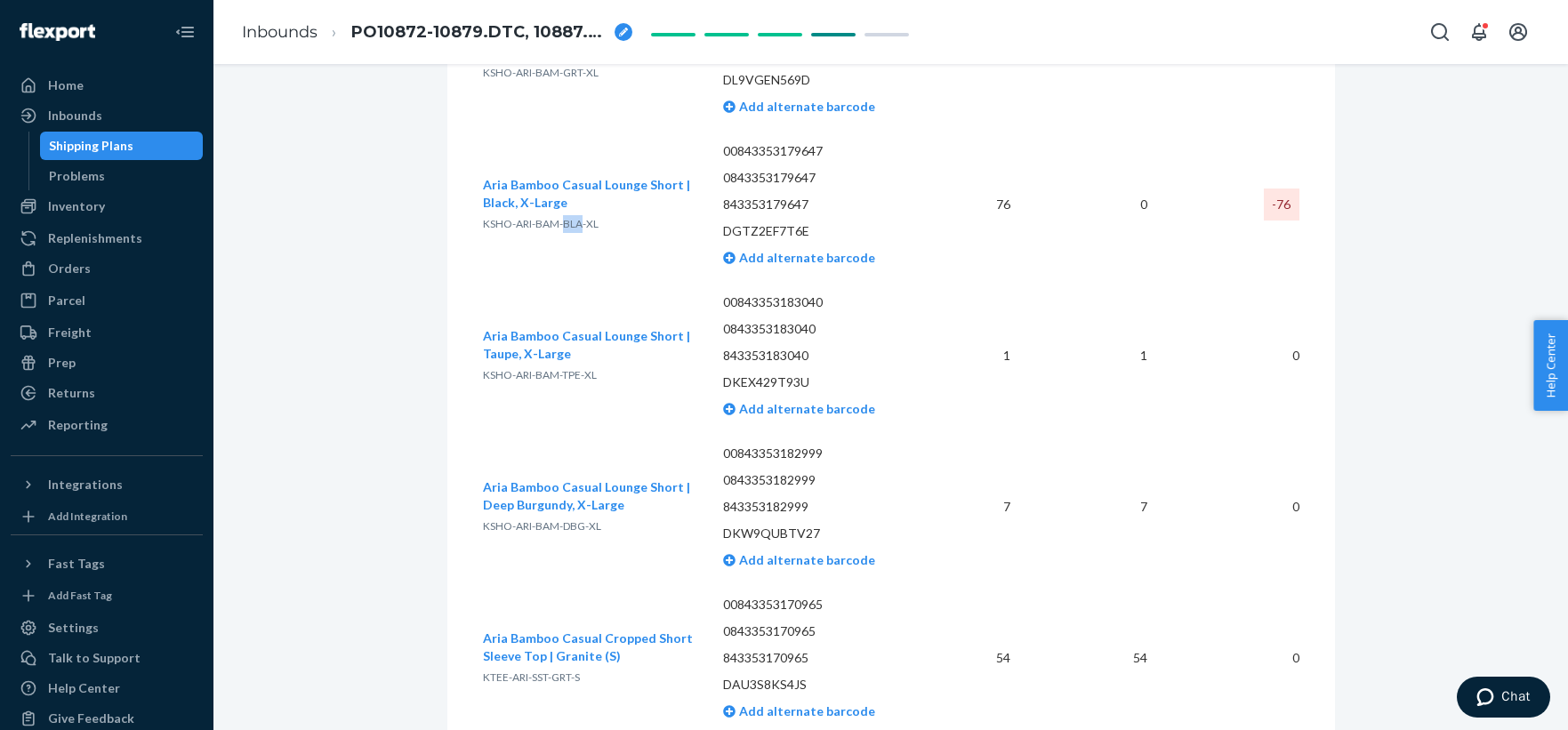 click on "KSHO-ARI-BAM-BLA-XL" at bounding box center [541, 223] 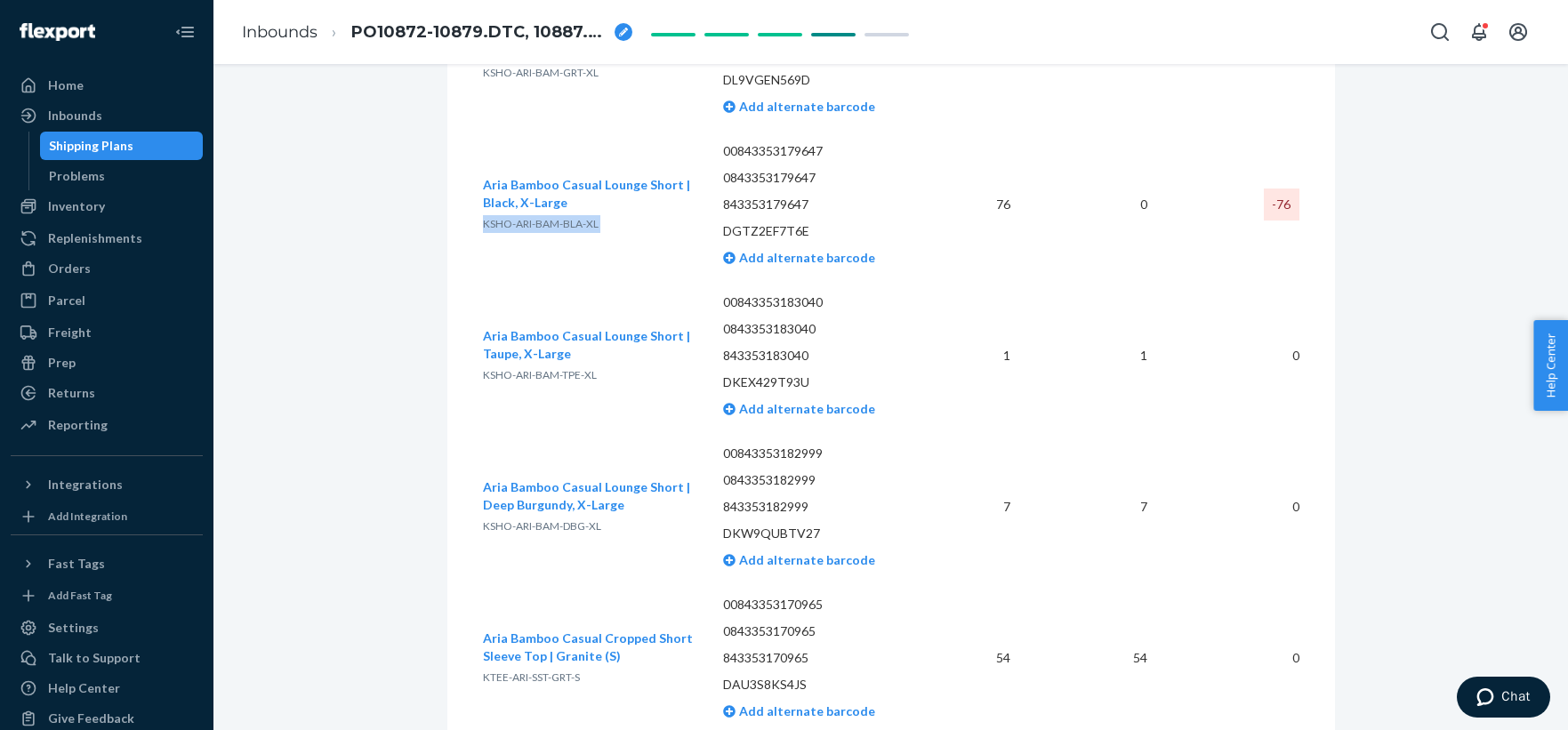 click on "KSHO-ARI-BAM-BLA-XL" at bounding box center (541, 223) 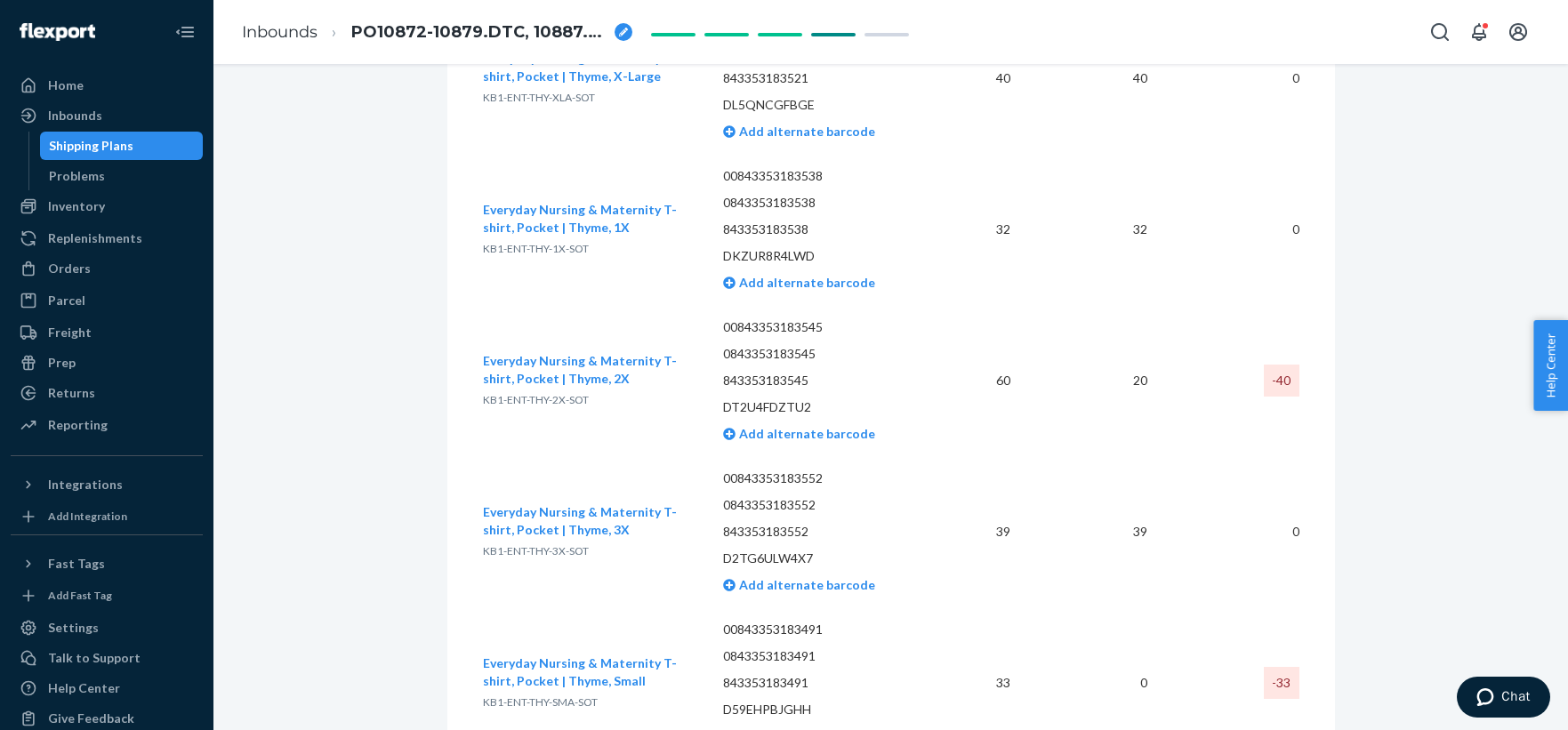 scroll, scrollTop: 19353, scrollLeft: 0, axis: vertical 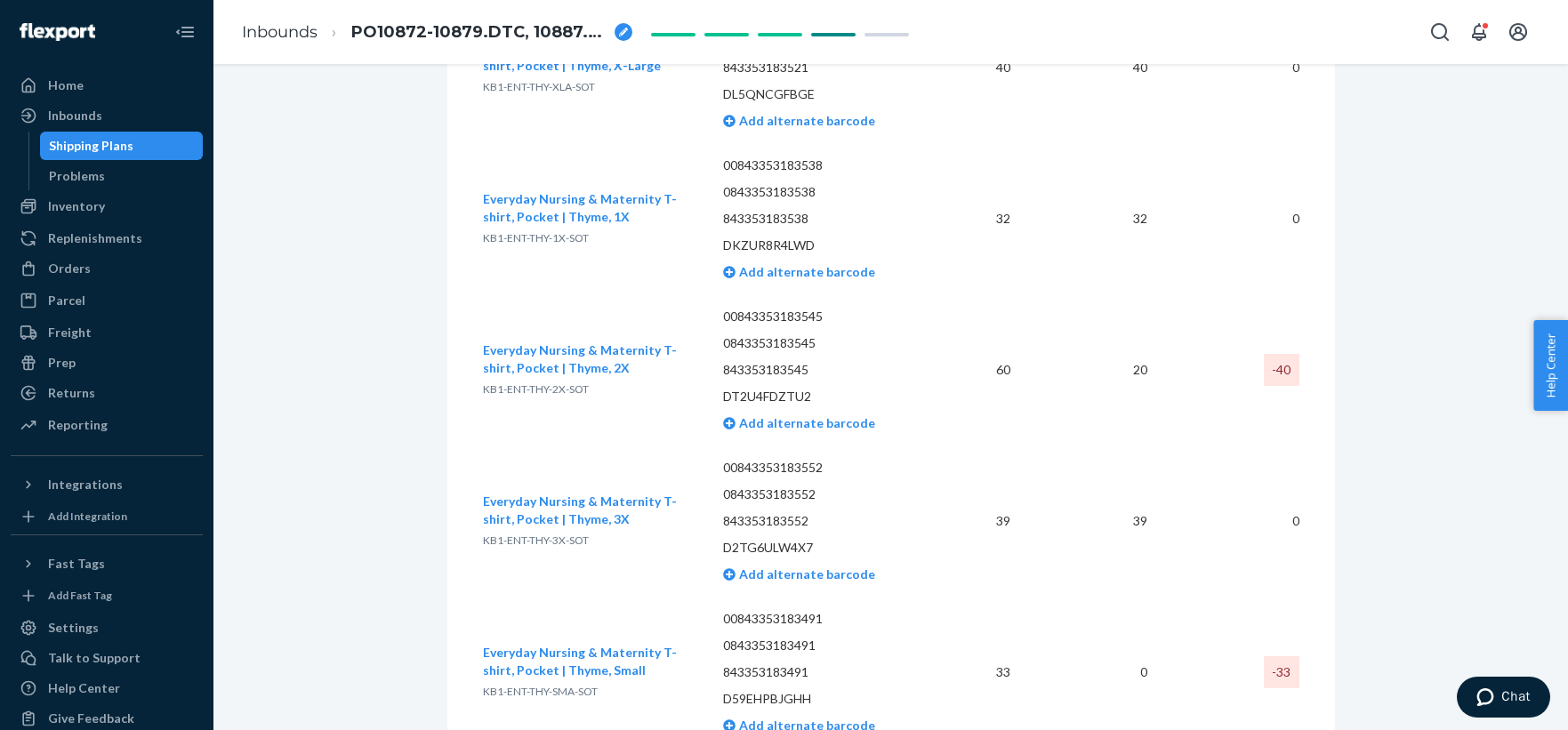 click on "KB1-ENT-THY-2X-SOT" at bounding box center [535, 389] 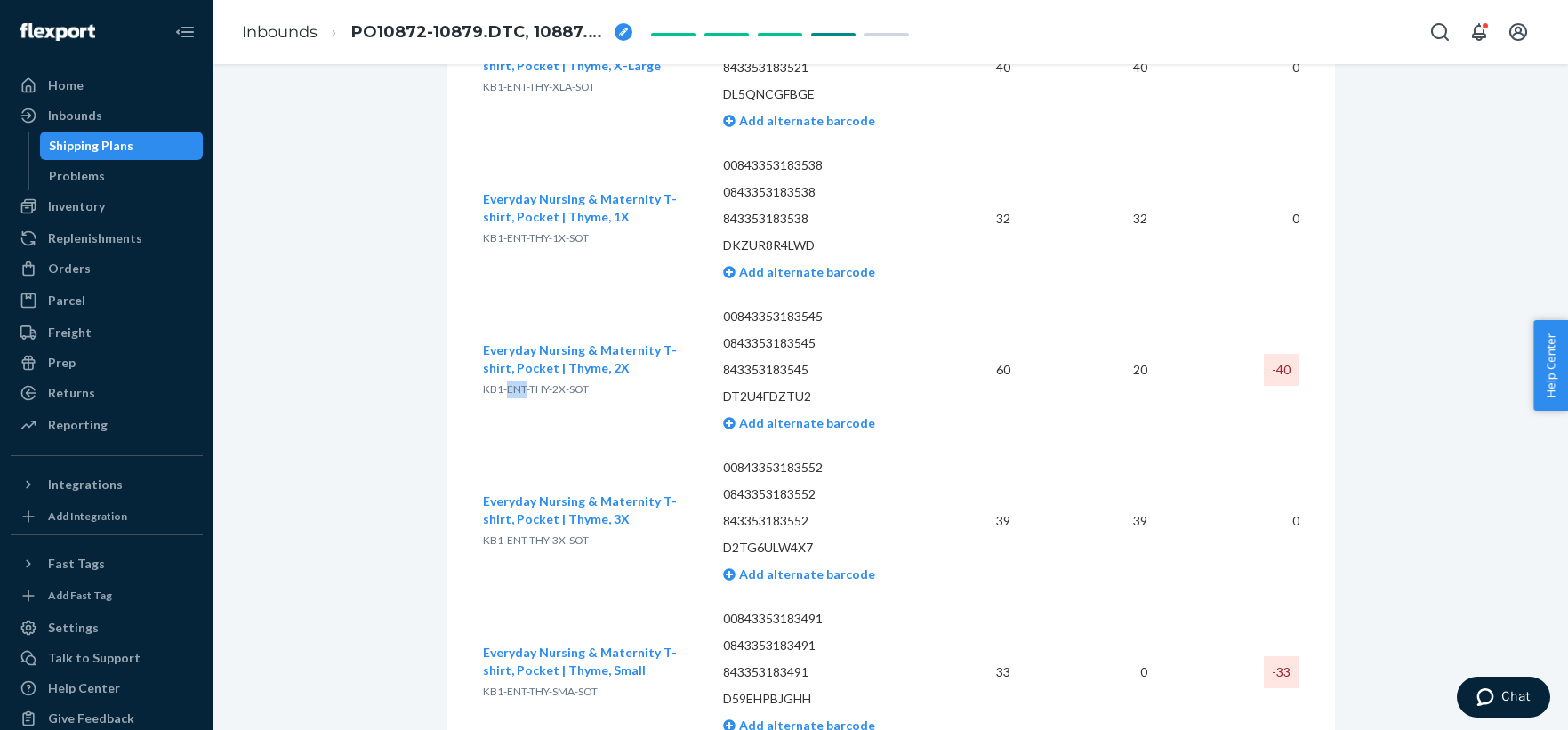 click on "KB1-ENT-THY-2X-SOT" at bounding box center [535, 389] 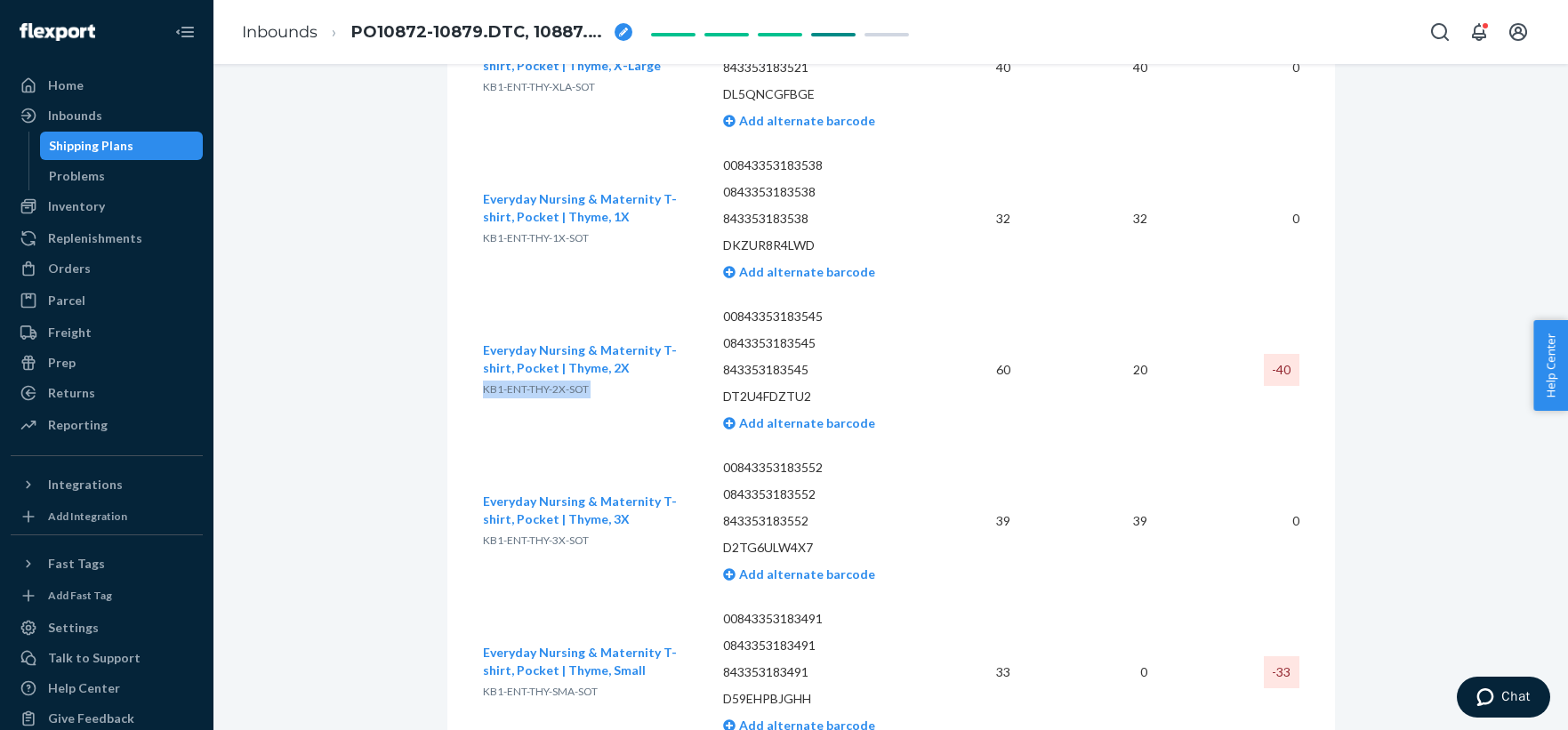 click on "KB1-ENT-THY-2X-SOT" at bounding box center (535, 389) 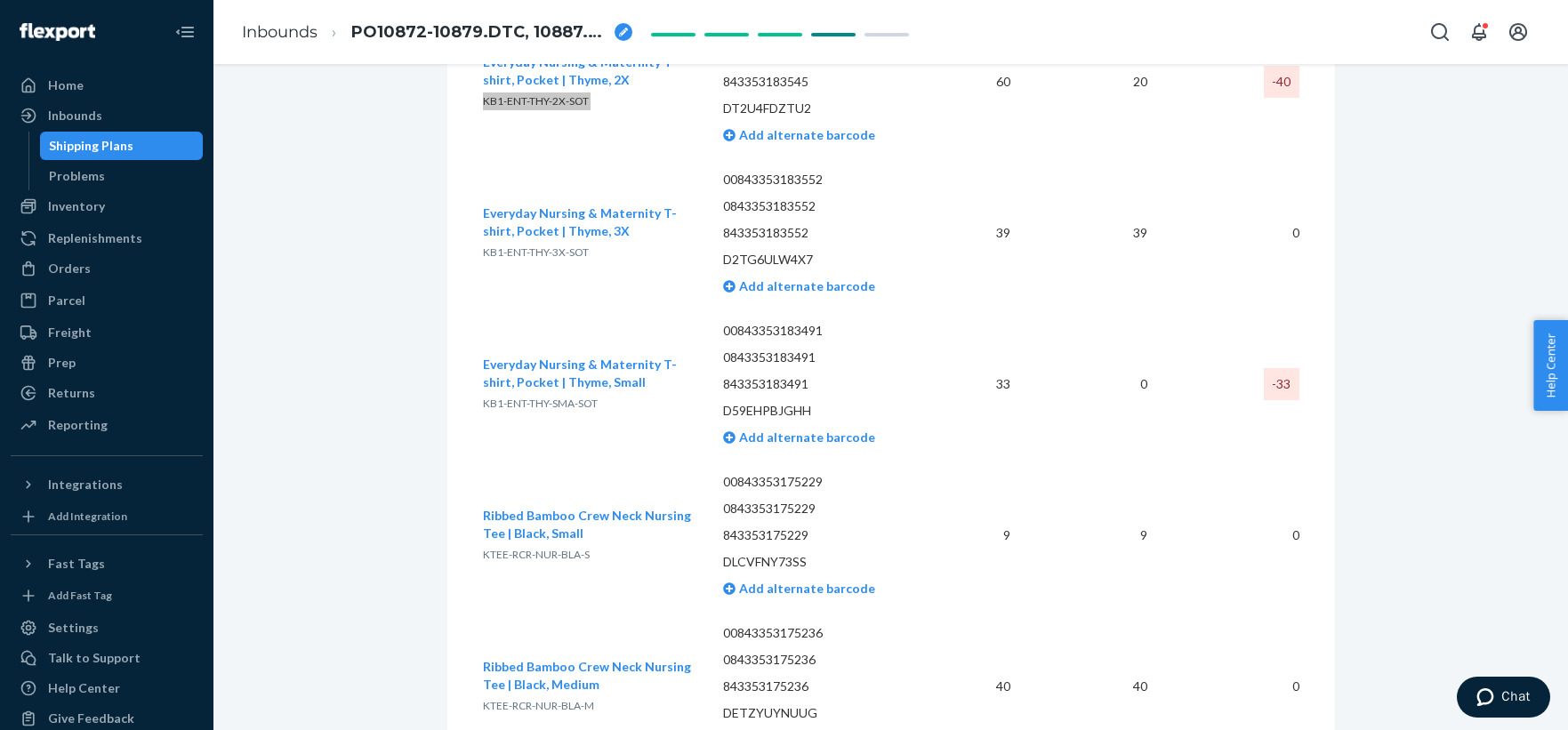 scroll, scrollTop: 19722, scrollLeft: 0, axis: vertical 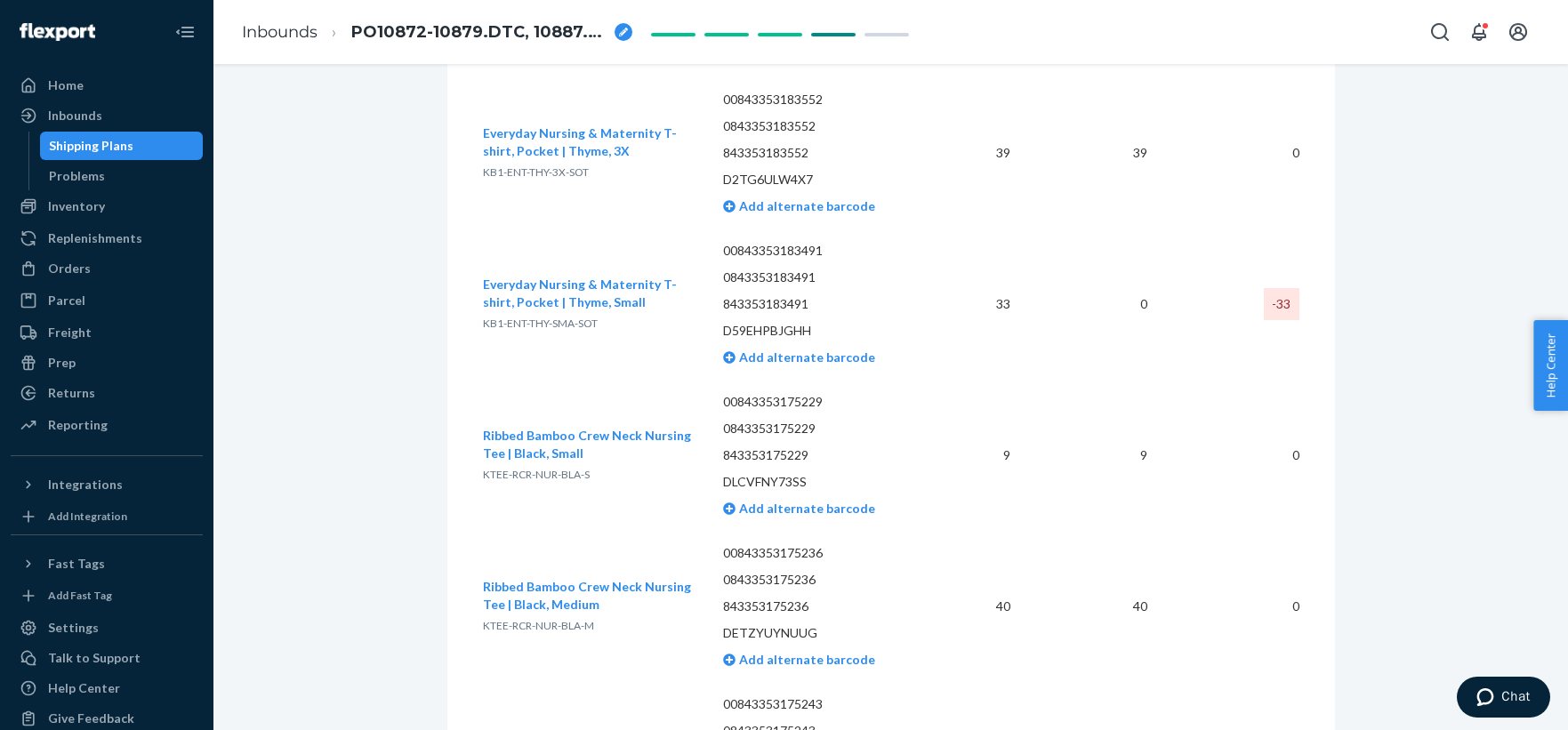 click on "KB1-ENT-THY-SMA-SOT" at bounding box center (540, 323) 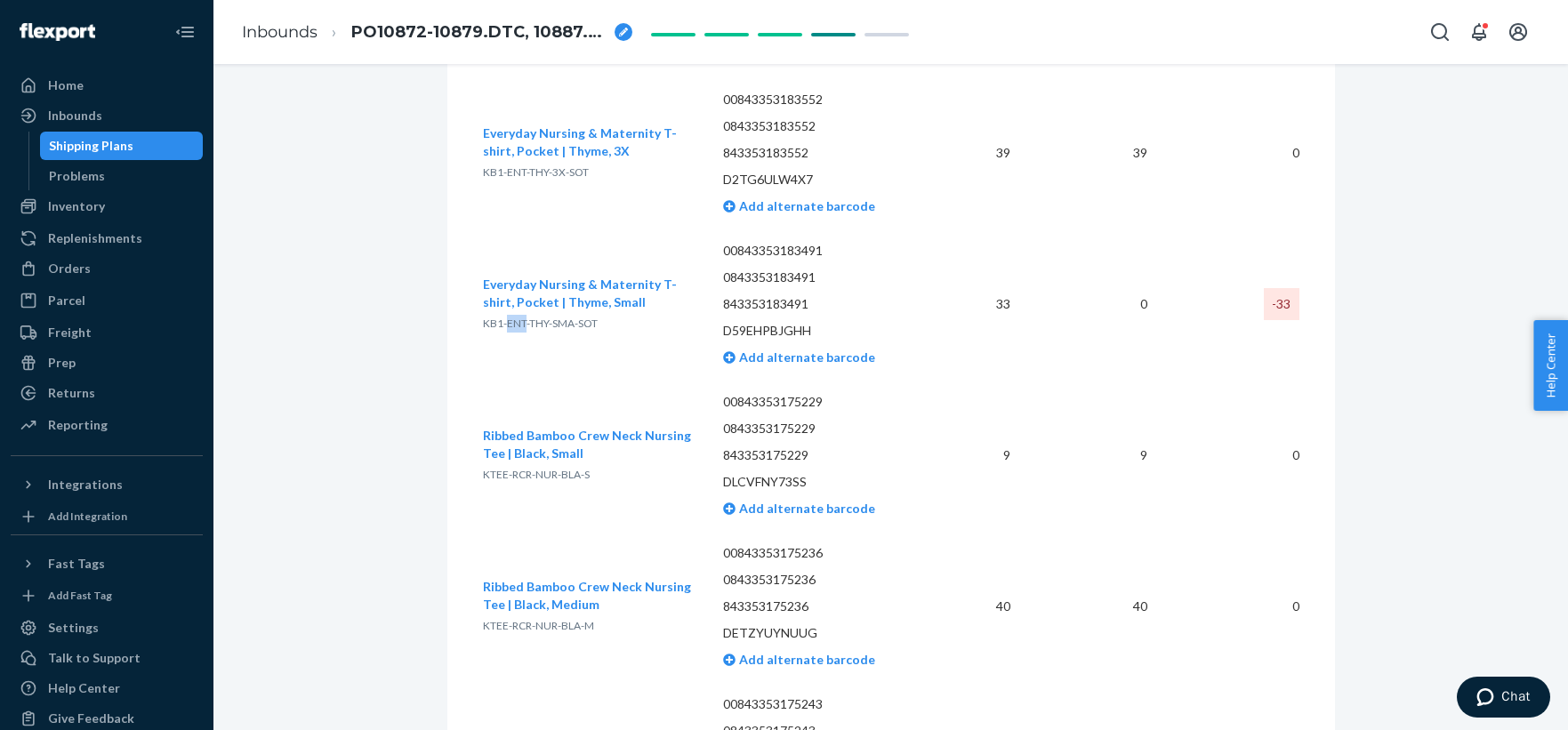 click on "KB1-ENT-THY-SMA-SOT" at bounding box center (540, 323) 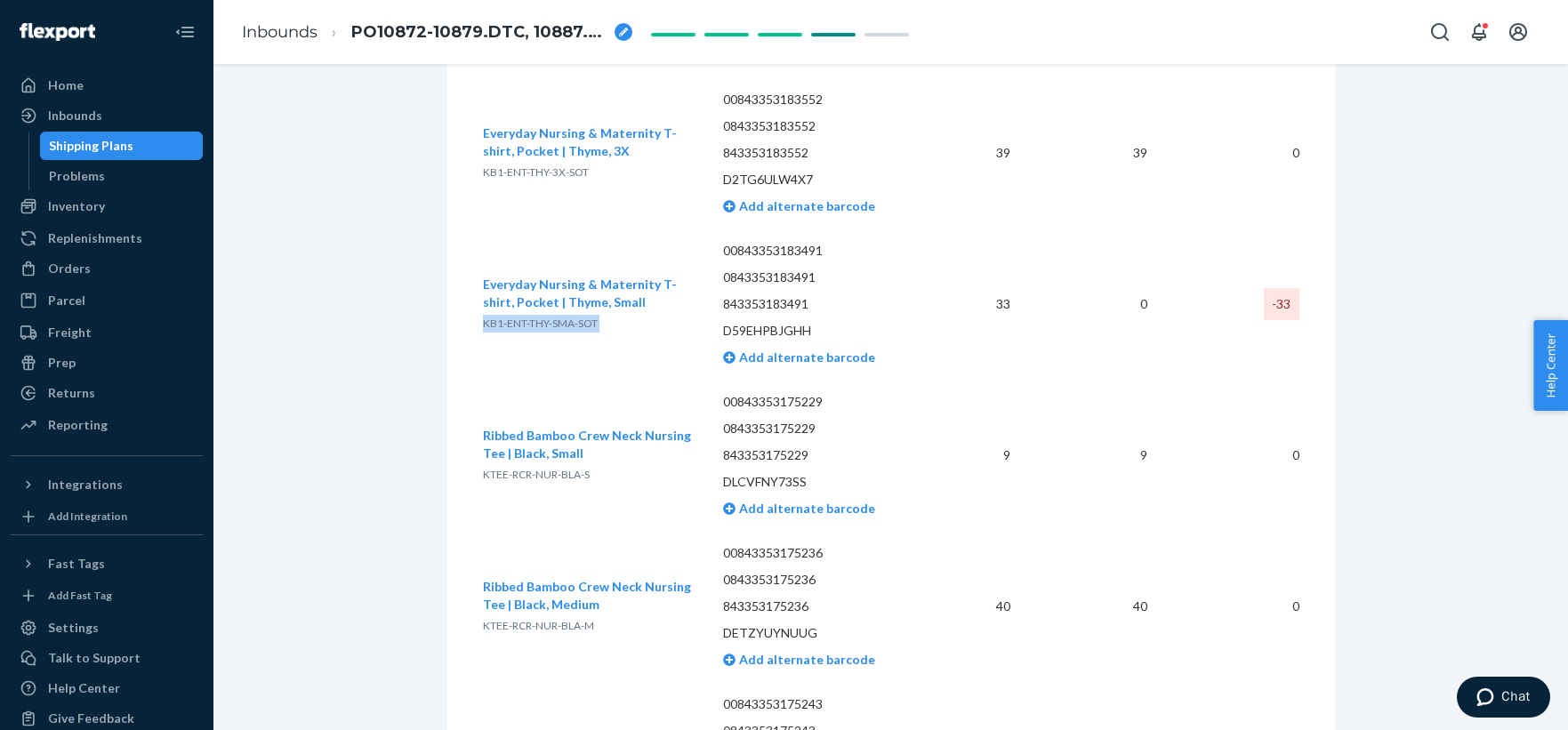 click on "KB1-ENT-THY-SMA-SOT" at bounding box center [540, 323] 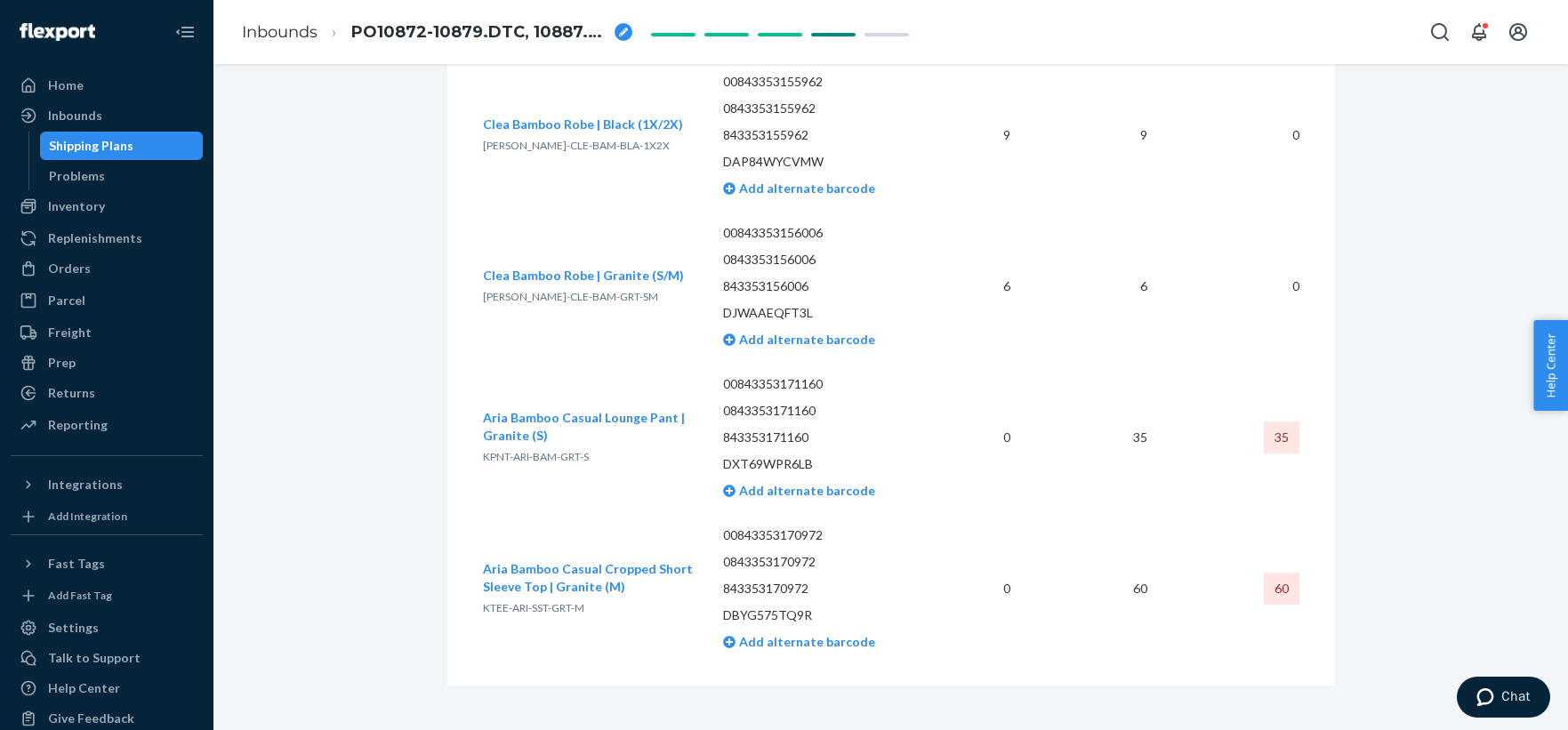 scroll, scrollTop: 27763, scrollLeft: 0, axis: vertical 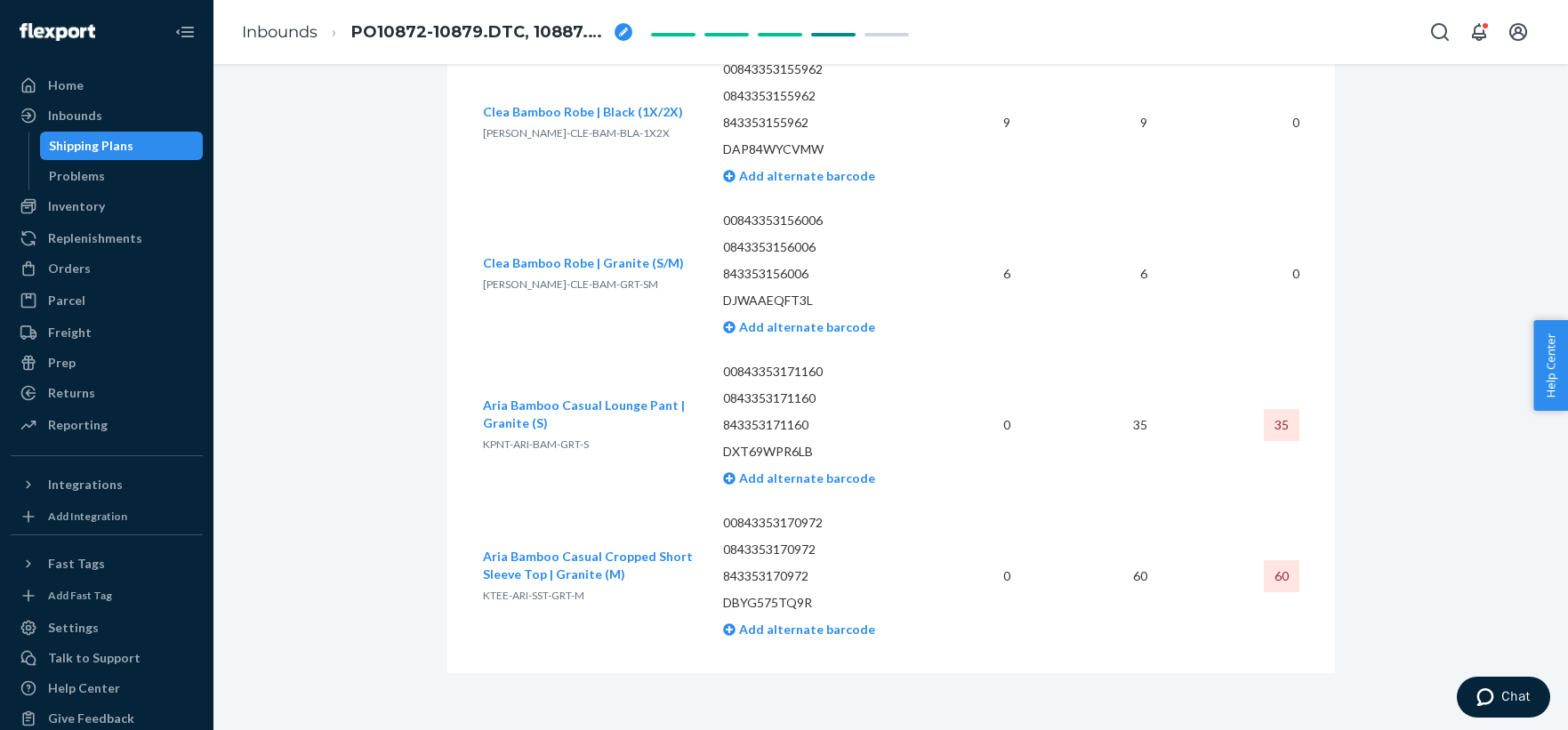 click on "KPNT-ARI-BAM-GRT-S" at bounding box center (535, 444) 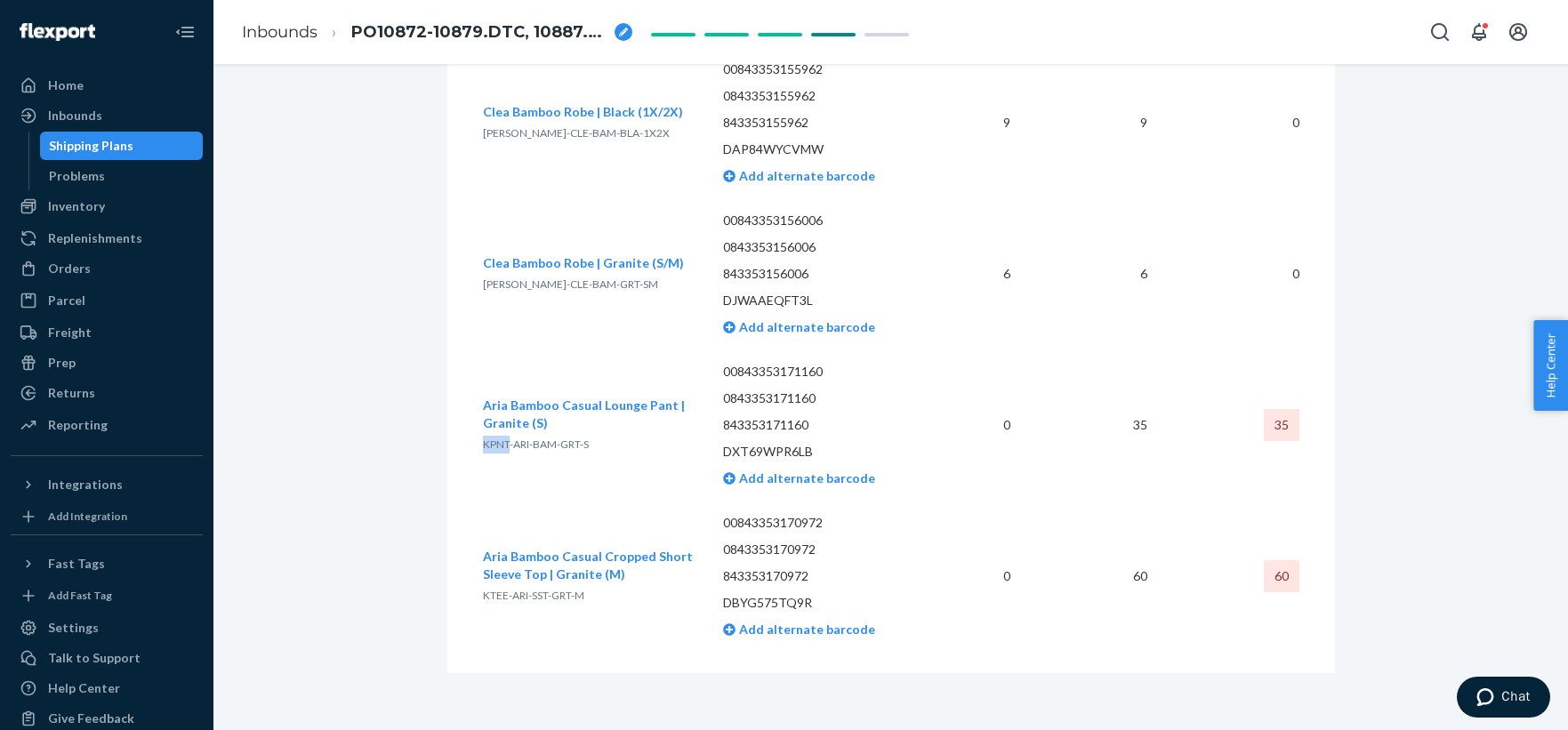 click on "KPNT-ARI-BAM-GRT-S" at bounding box center [535, 444] 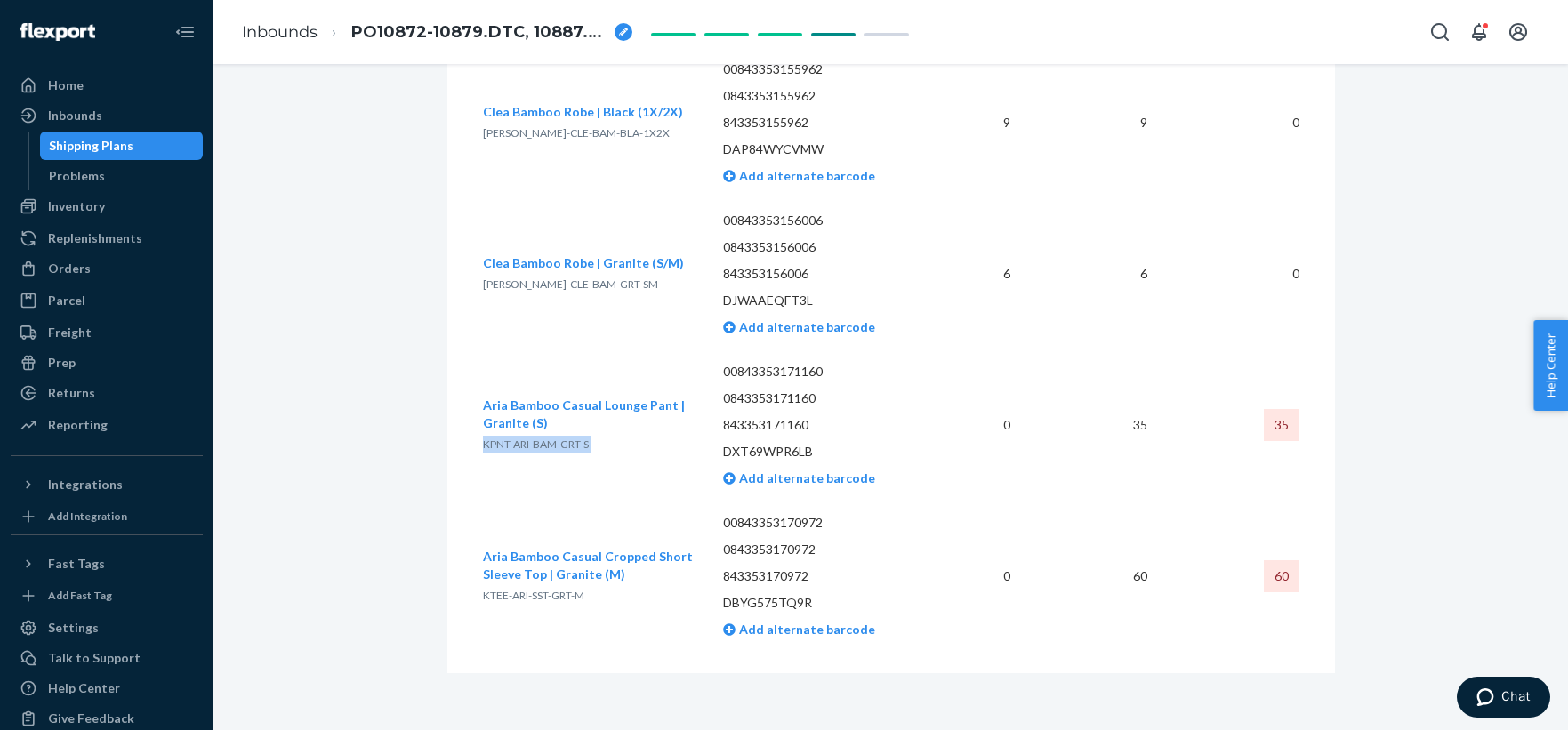 click on "KPNT-ARI-BAM-GRT-S" at bounding box center (535, 444) 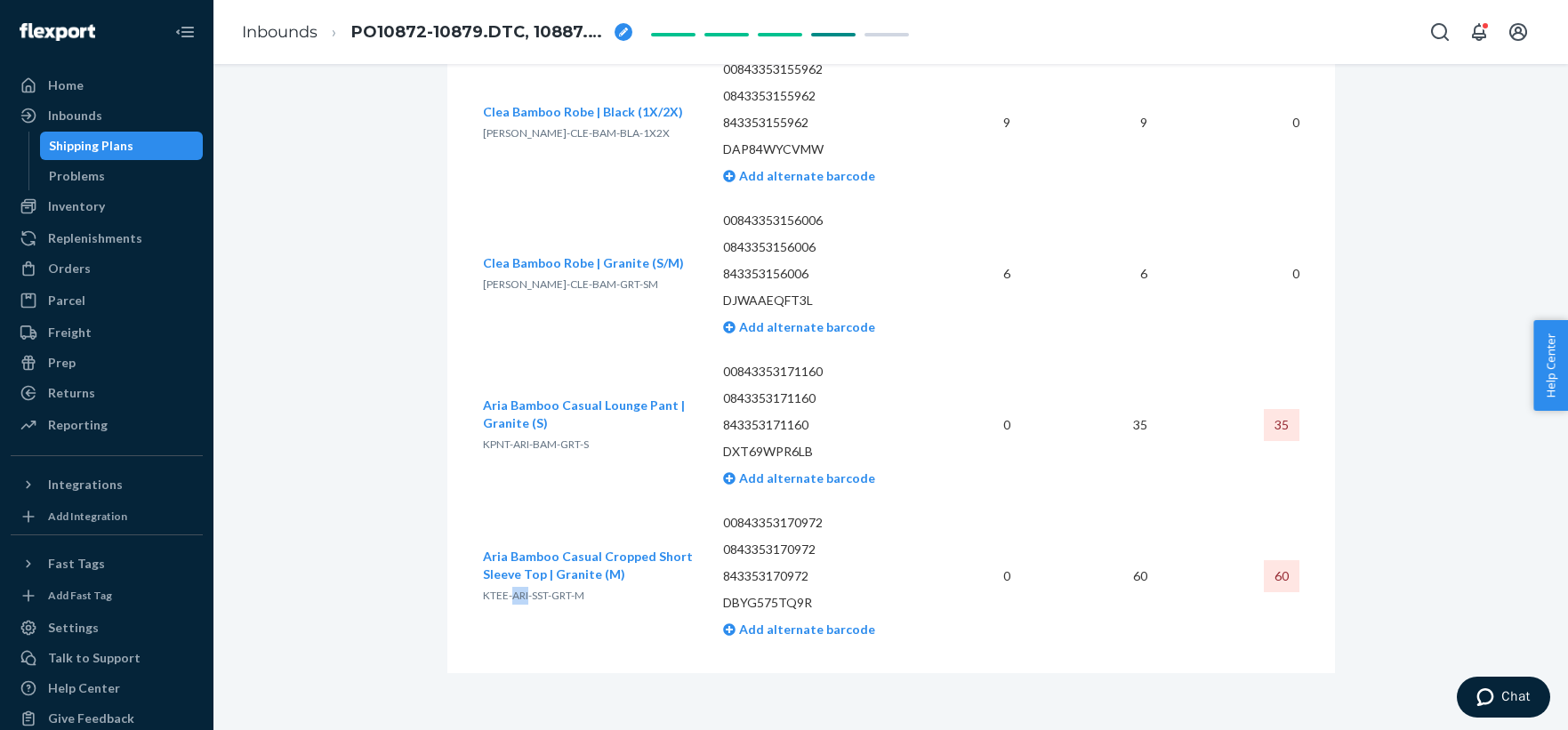 click on "KTEE-ARI-SST-GRT-M" at bounding box center [534, 595] 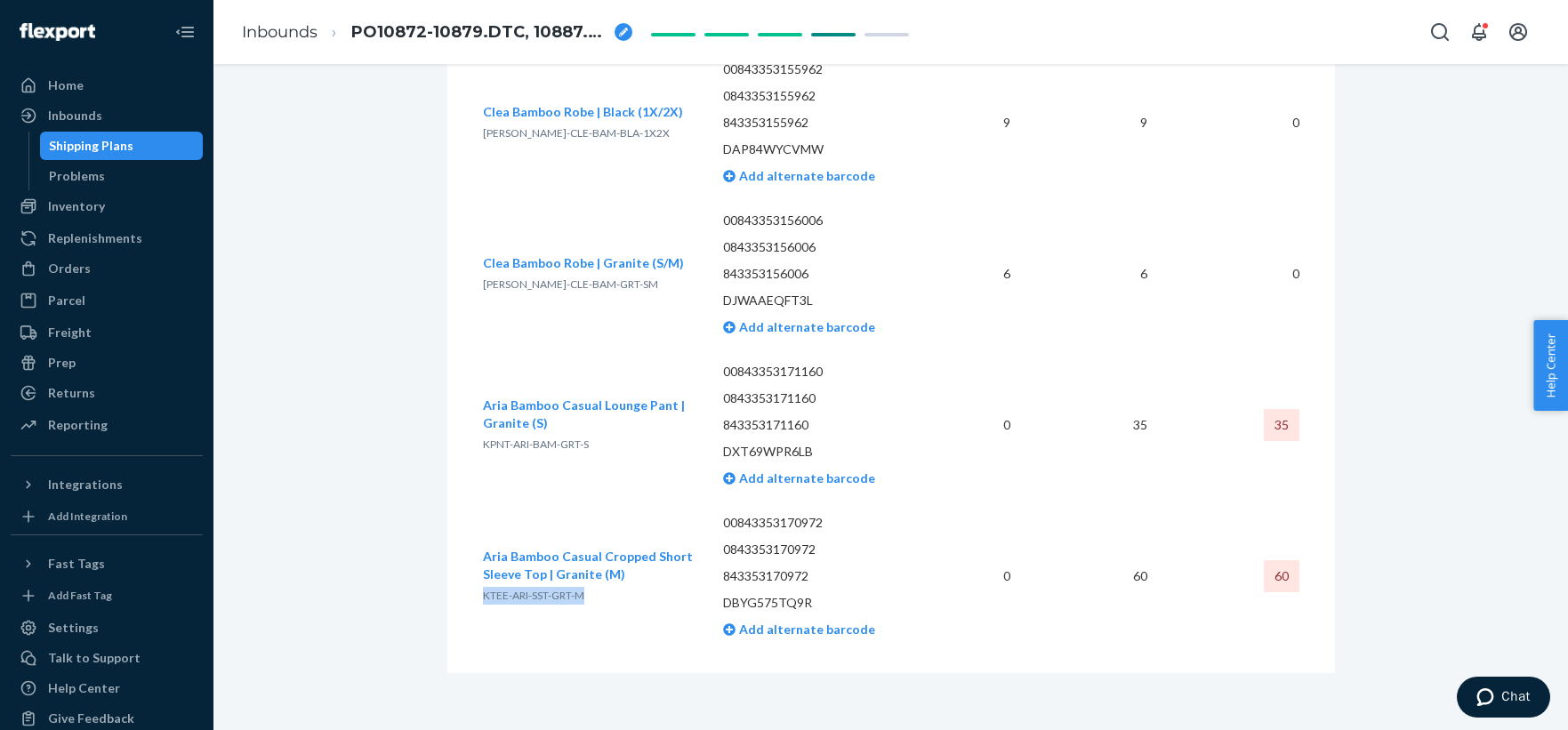 drag, startPoint x: 585, startPoint y: 598, endPoint x: 478, endPoint y: 595, distance: 107.042048 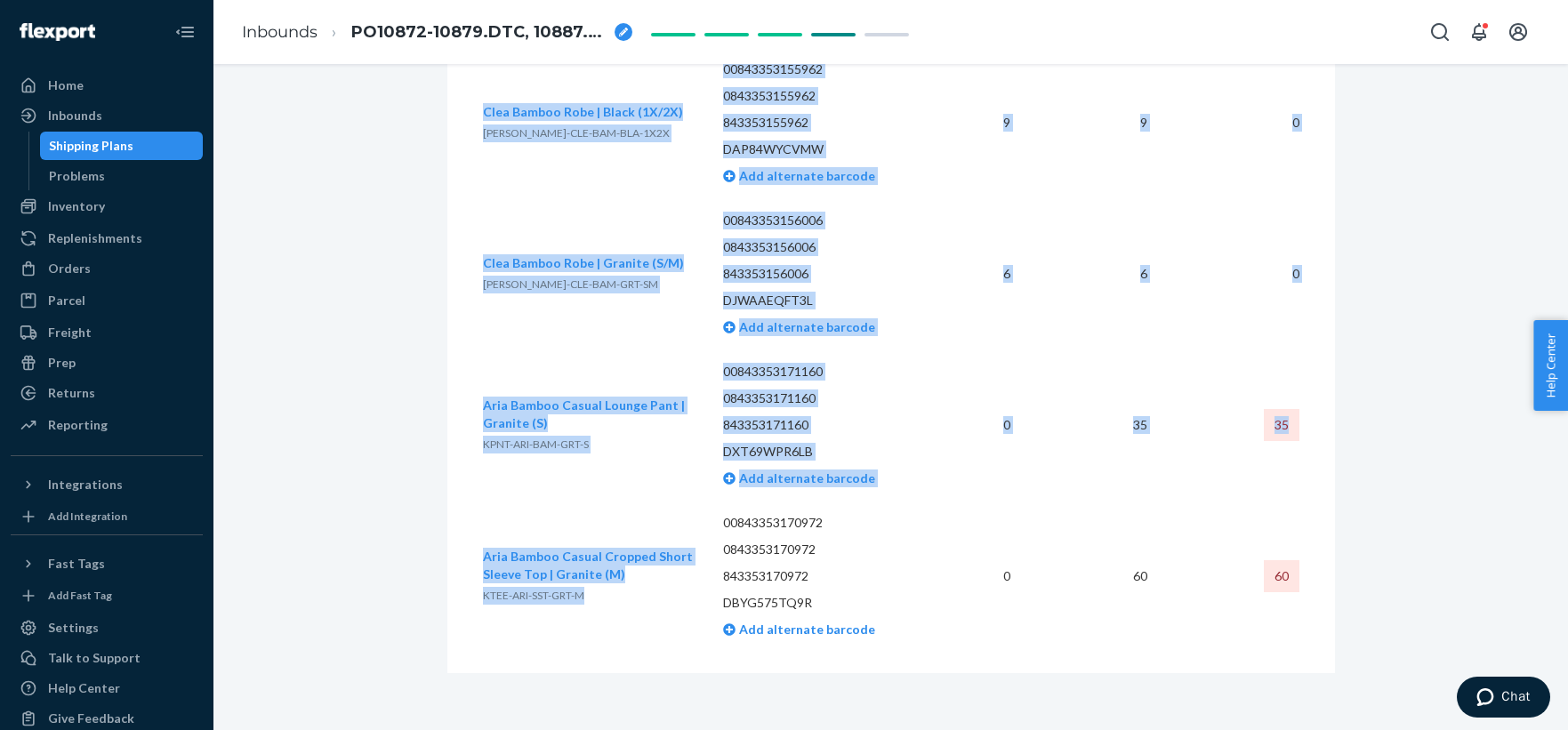 copy on "SKU Barcode Expected Received Discrepancy Aria Bamboo Casual Cropped Long Sleeve Top | Granite (M) KTEE-ARI-LST-GRT-M 00843353170774 0843353170774 843353170774 DDC6DYHNJWD Add alternate barcode 23 23 0 Aria Bamboo Casual Cropped Long Sleeve Top | Granite (1X) KTEE-ARI-LST-GRT-1X 00843353170804 0843353170804 843353170804 DKKHQTJ7GWP Add alternate barcode 21 21 0 Aria Bamboo Casual Cropped Long Sleeve Top | Redwood (M) KTEE-ARI-LST-RWD-M 00843353170873 0843353170873 843353170873 D7MESCJ728N Add alternate barcode 55 55 0 Aria Bamboo Casual Cropped Long Sleeve Top | Redwood (L) KTEE-ARI-LST-RWD-L 00843353170880 0843353170880 843353170880 D24LSSYVY5X Add alternate barcode 21 21 0 Aria Bamboo Casual Cropped Long Sleeve Top | Redwood (1X) KTEE-ARI-LST-RWD-1X 00843353170903 0843353170903 843353170903 DPWUTAYFYUJ Add alternate barcode 15 15 0 Aria Bamboo Casual Long Sleeve Cropped Top | Black, Large KTEE-ARI-LST-BLA-L 00843353179739 0843353179739 843353179739 DCSS3S385UX Add alternate barcode 23 23 0 Aria Bamboo Ca..." 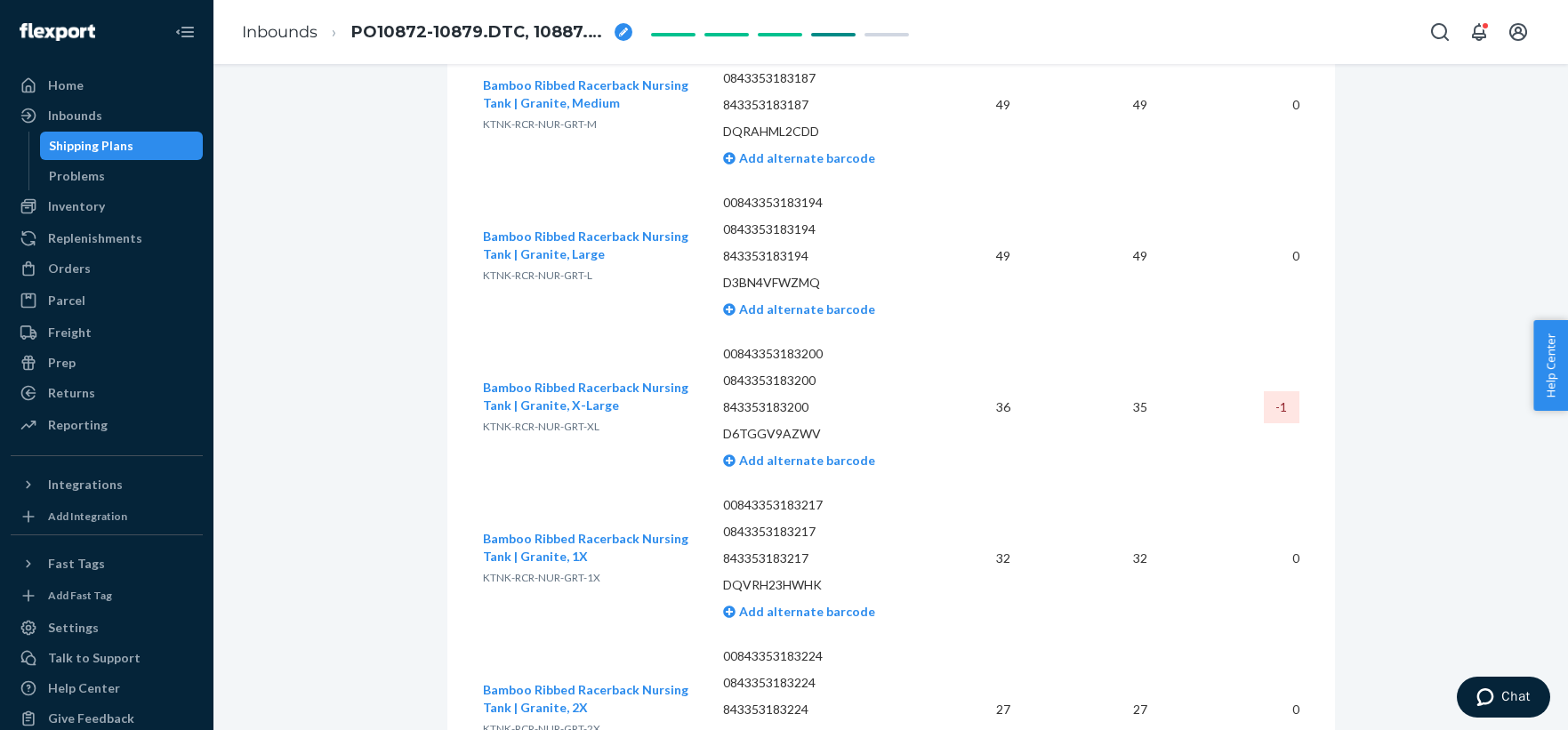 click on "Shipment 1 San Bernardino ,  CA Shipment #1 Completed Download Shipment ID 1184209 Flexport PO# 9760202 Inbounded on your freight rates Contains 172  SKUs  and 4824  Units Placed on 05/23/2025 at 9:27 am CDT Ship from Qingdao Glamour Garments Co, Ltd.
480# JIANG SHANR NAN ROAD
Huangdao, Qingdao 266000 Ship to LAX c/o Flexport 2615 E 3rd Street
San Bernardino, CA 92408 Shipment Confirmation Carrier None selected BOL: - PRO NUMBER: - Container ID: - Ship Date None selected Shipment contents 171 boxes Shipment Instructions 1 Download Labels Box contents labels Please print box labels here and affix to each box. Failure to do so will result in an inbound penalty fee. Print size Thermal Printing Paper (4" x 6") Instruction language English (US) Download labels 2 Review packing instructions Follow these instructions carefully to ensure your shipment meets all requirements. Box contents labels must be attached to all palletized cartons. Four-way pallets must be used. Pallets must be in good condition. 3 Conduit 4" at bounding box center [890, -8955] 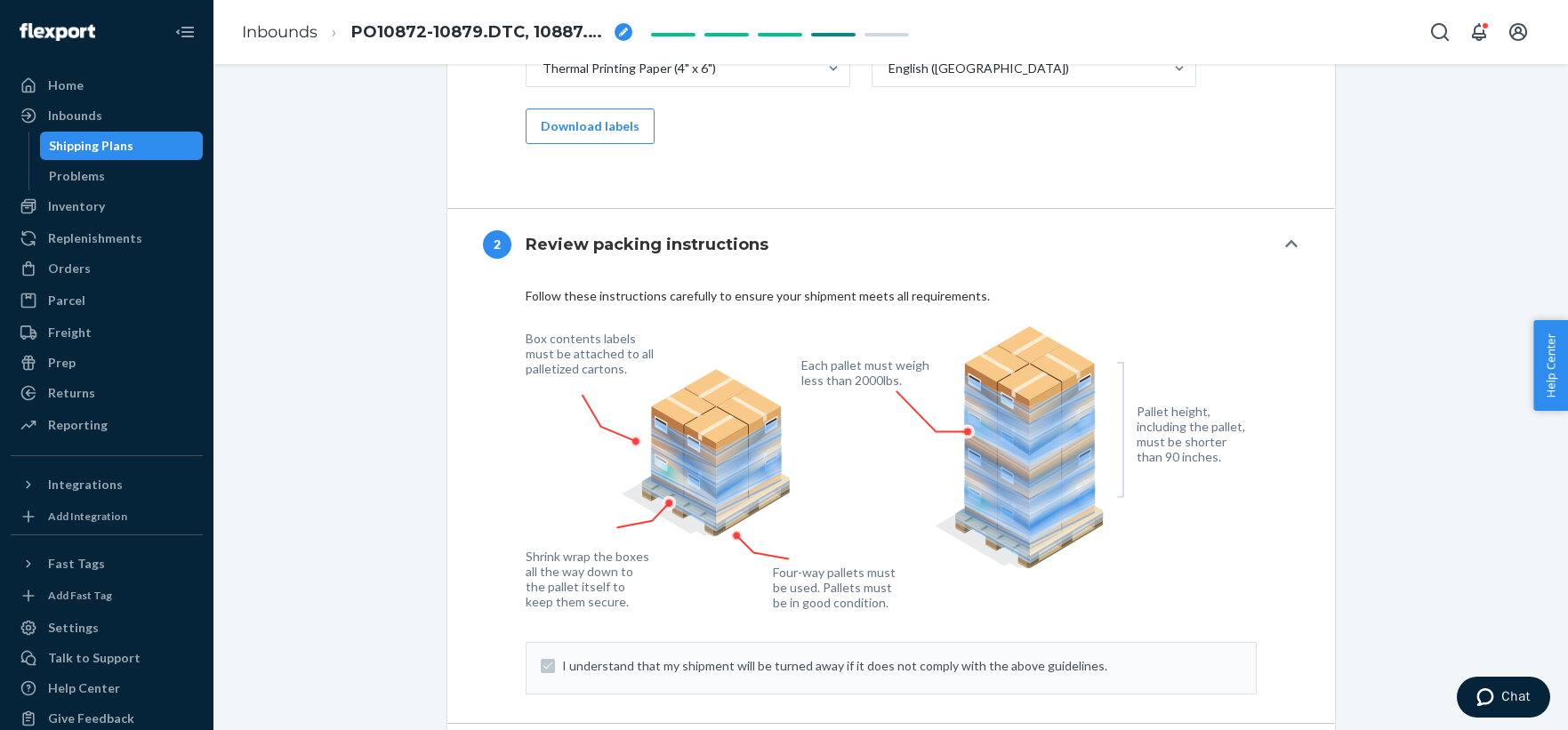 scroll, scrollTop: 0, scrollLeft: 0, axis: both 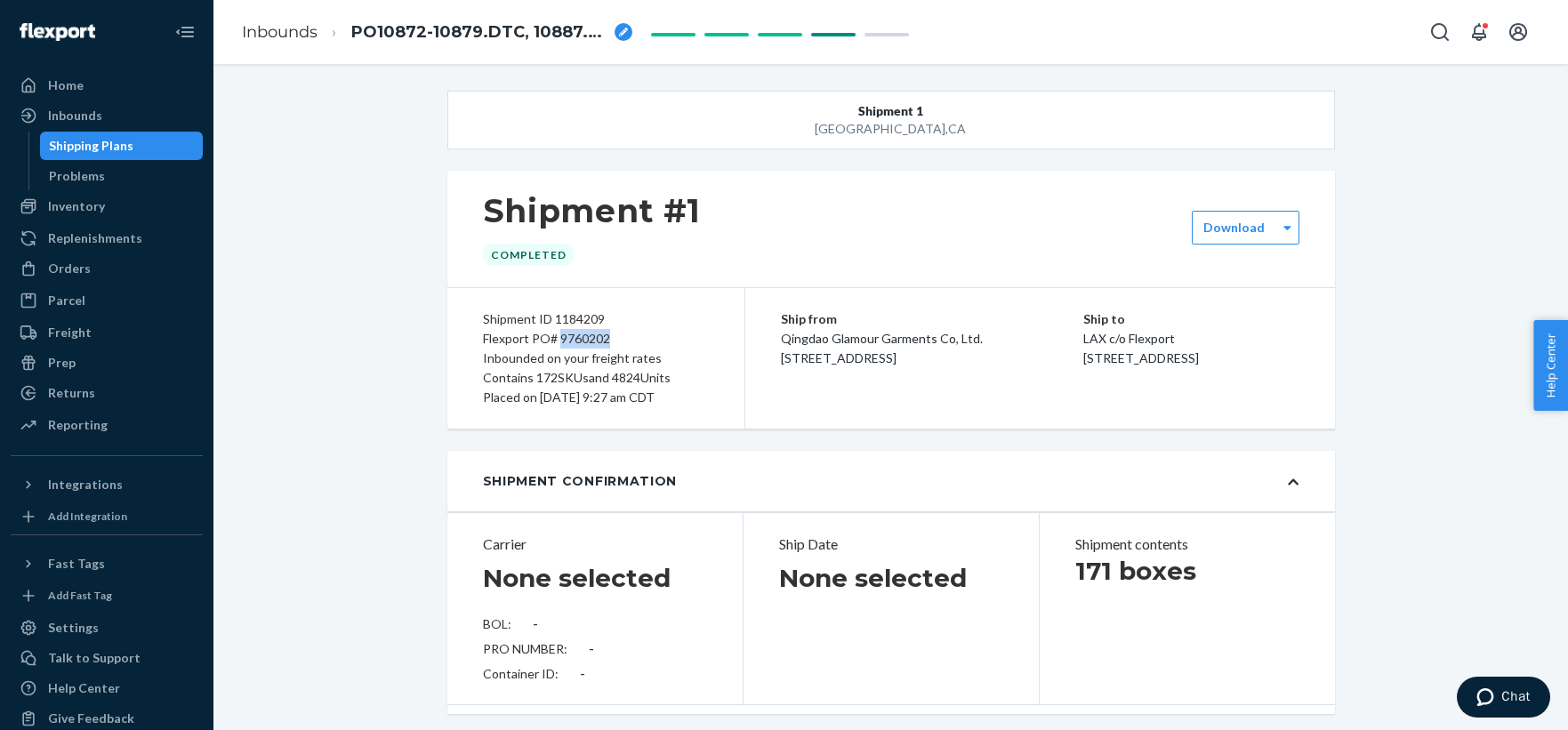 drag, startPoint x: 559, startPoint y: 338, endPoint x: 625, endPoint y: 339, distance: 66.00758 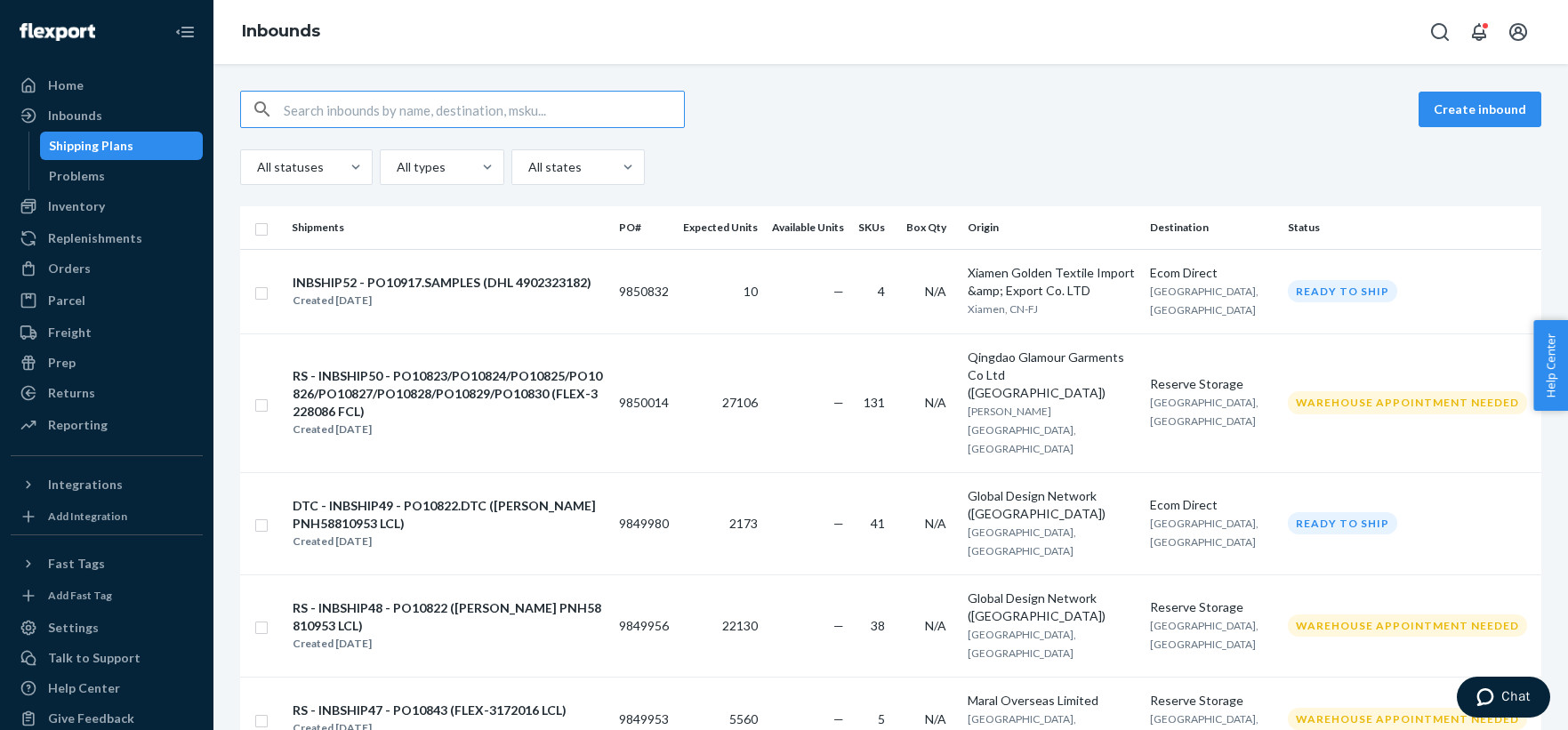 click at bounding box center (484, 109) 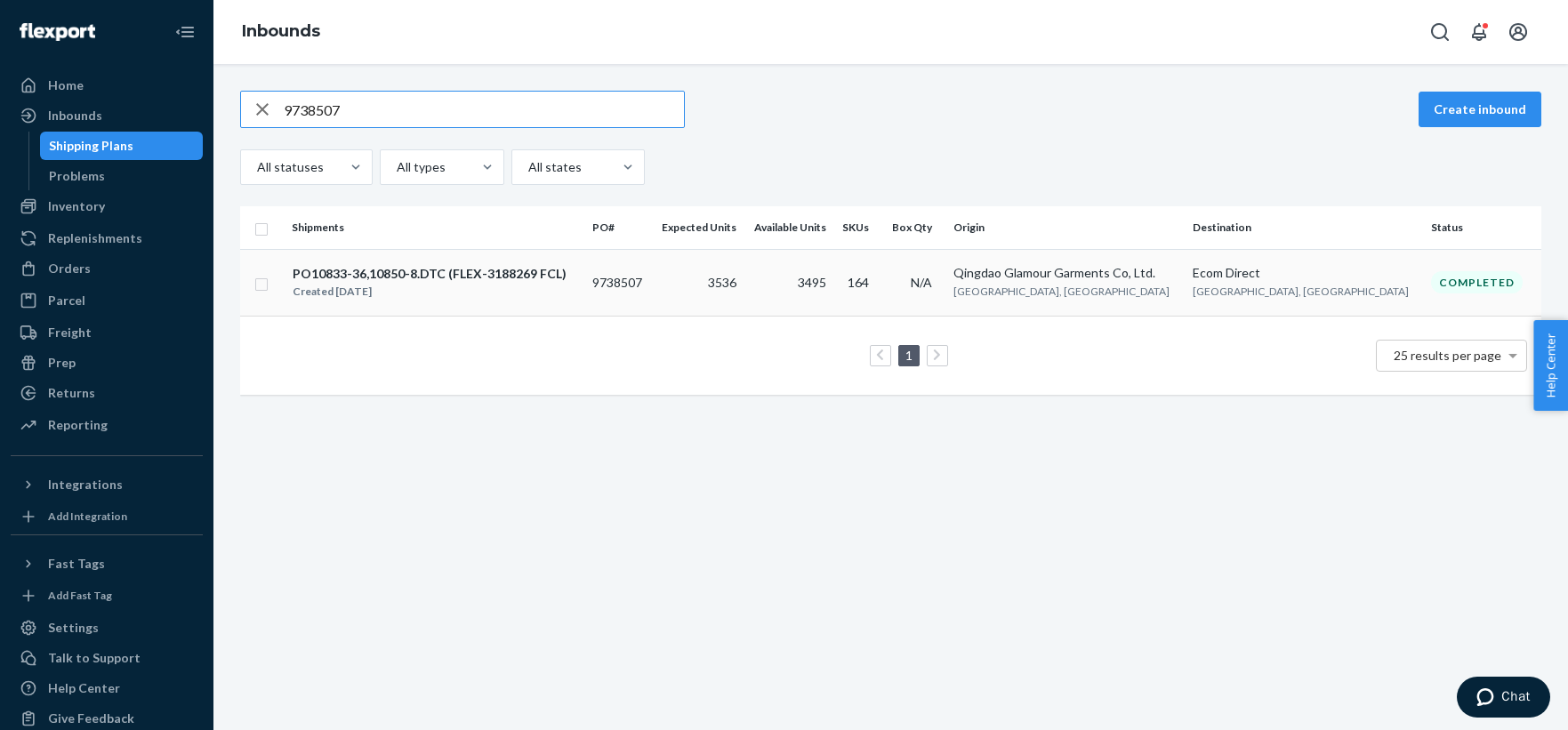 type on "9738507" 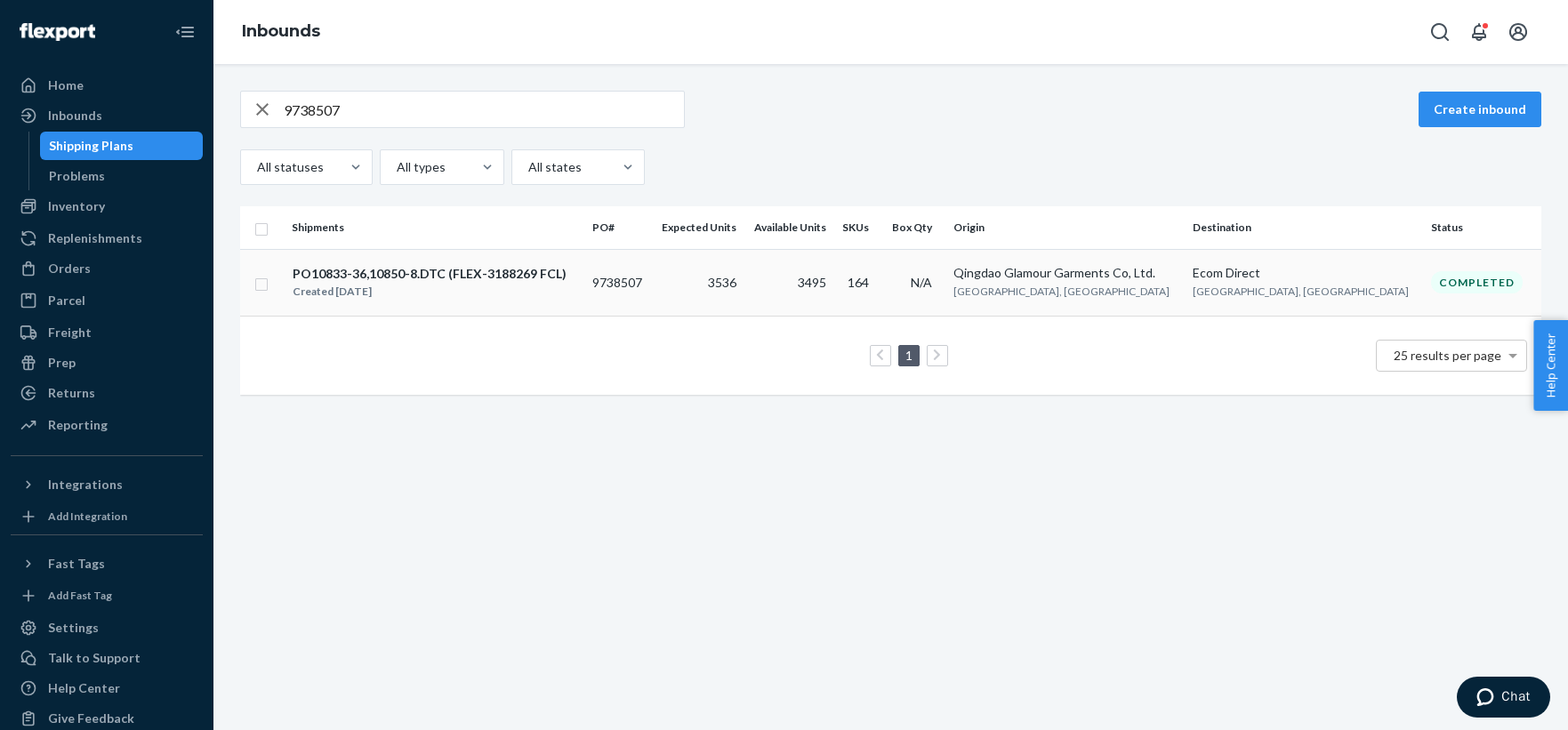 click on "PO10833-36,10850-8.DTC (FLEX-3188269 FCL)" at bounding box center (430, 274) 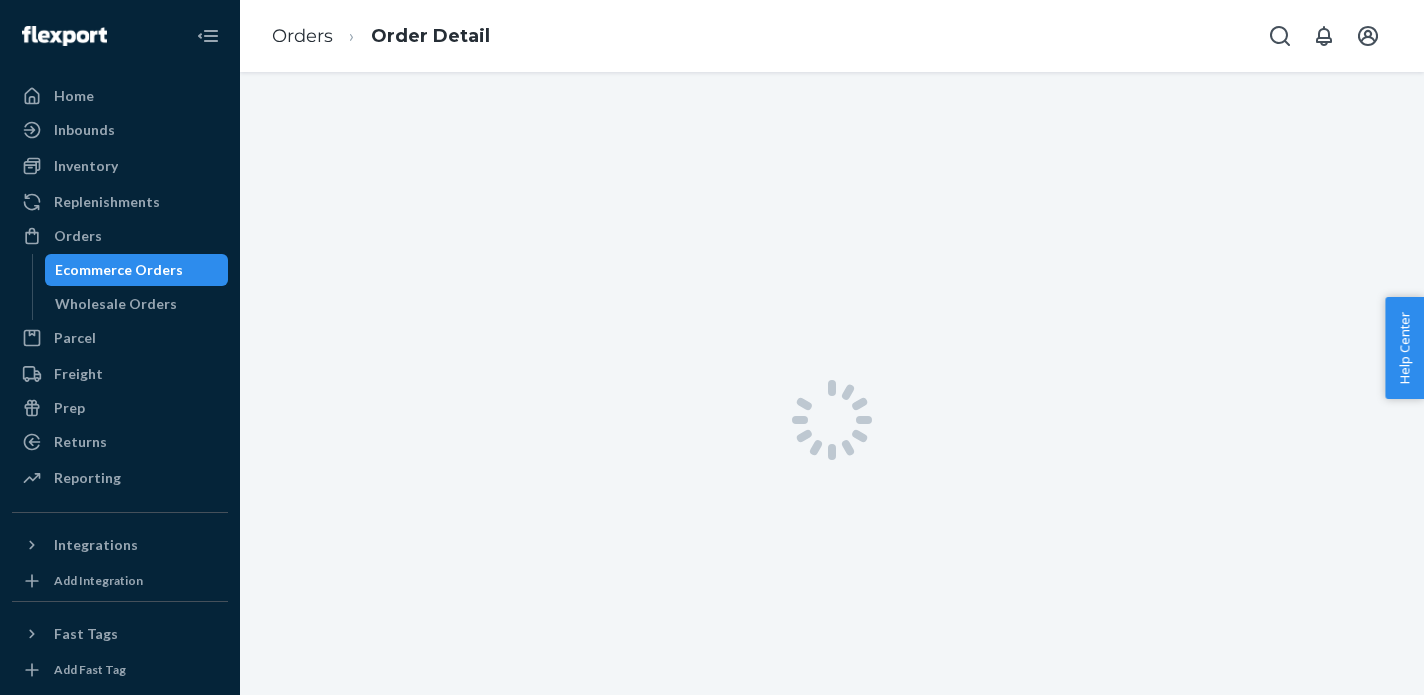 scroll, scrollTop: 0, scrollLeft: 0, axis: both 